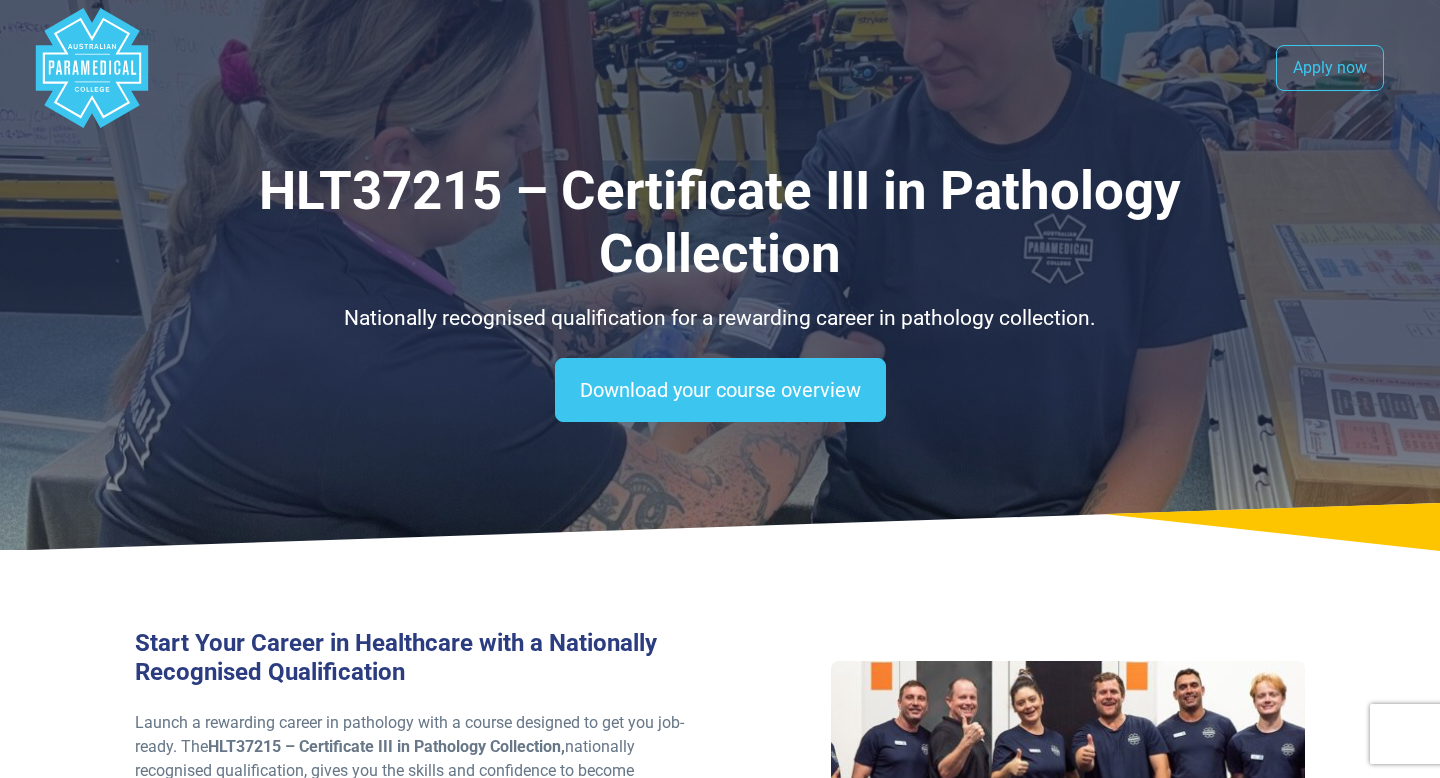 scroll, scrollTop: 0, scrollLeft: 0, axis: both 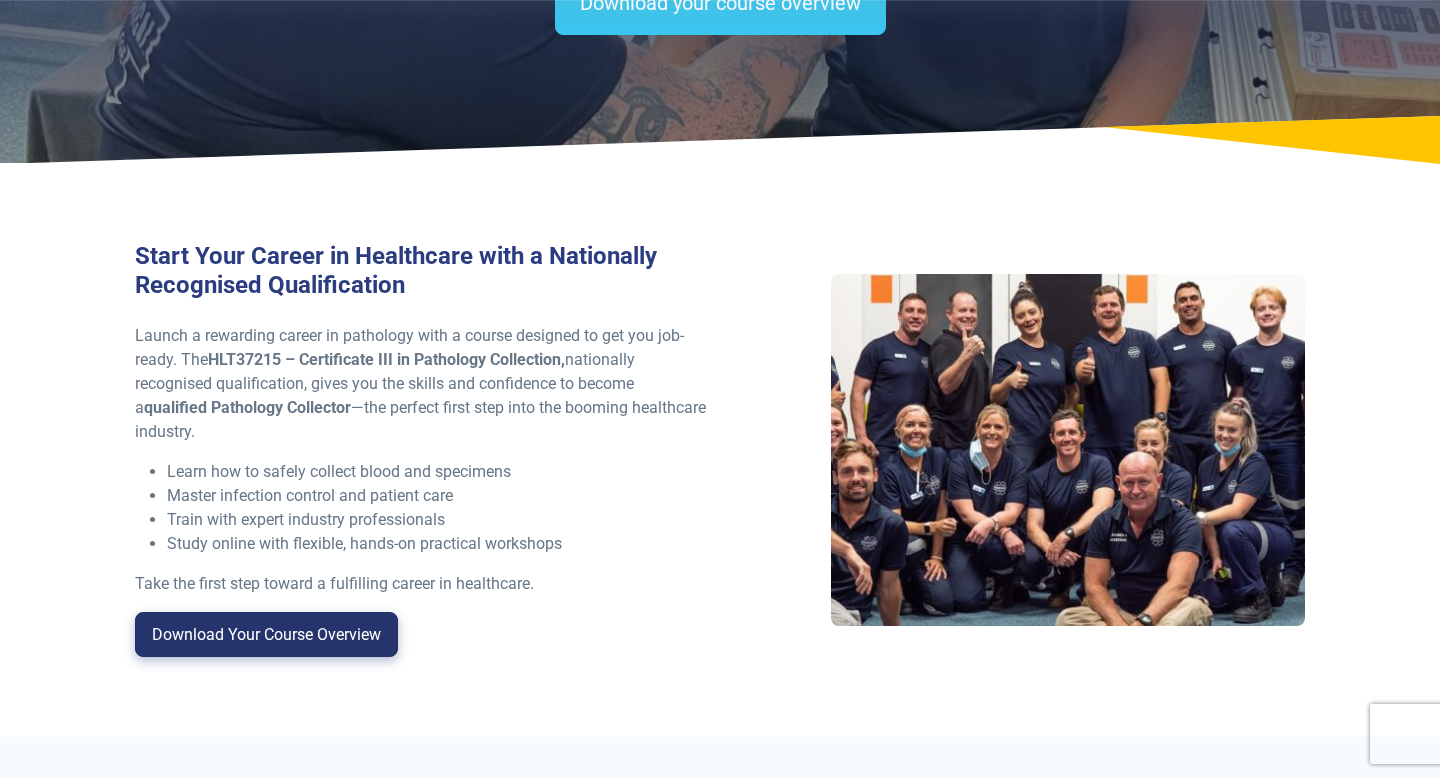 click on "Download Your Course Overview" at bounding box center (266, 635) 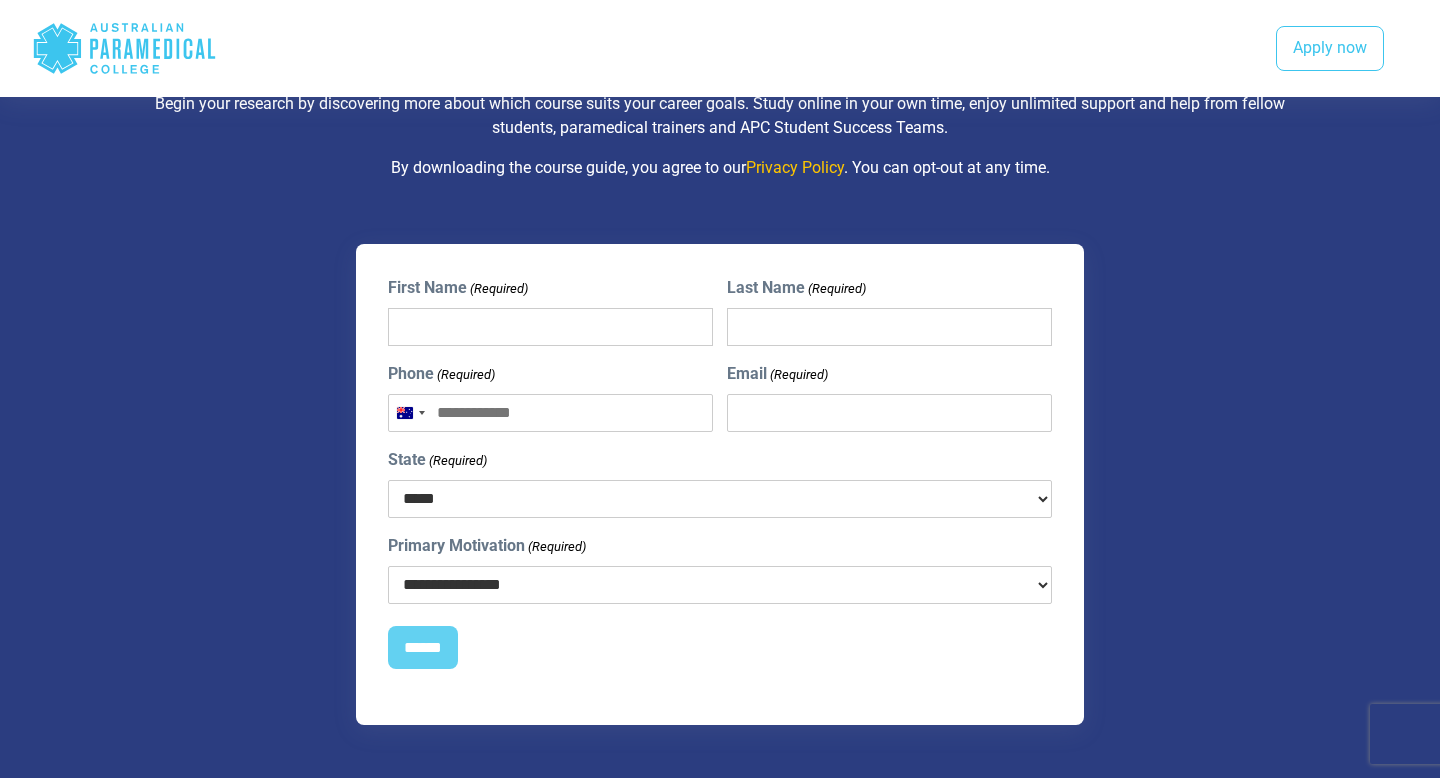 scroll, scrollTop: 1595, scrollLeft: 0, axis: vertical 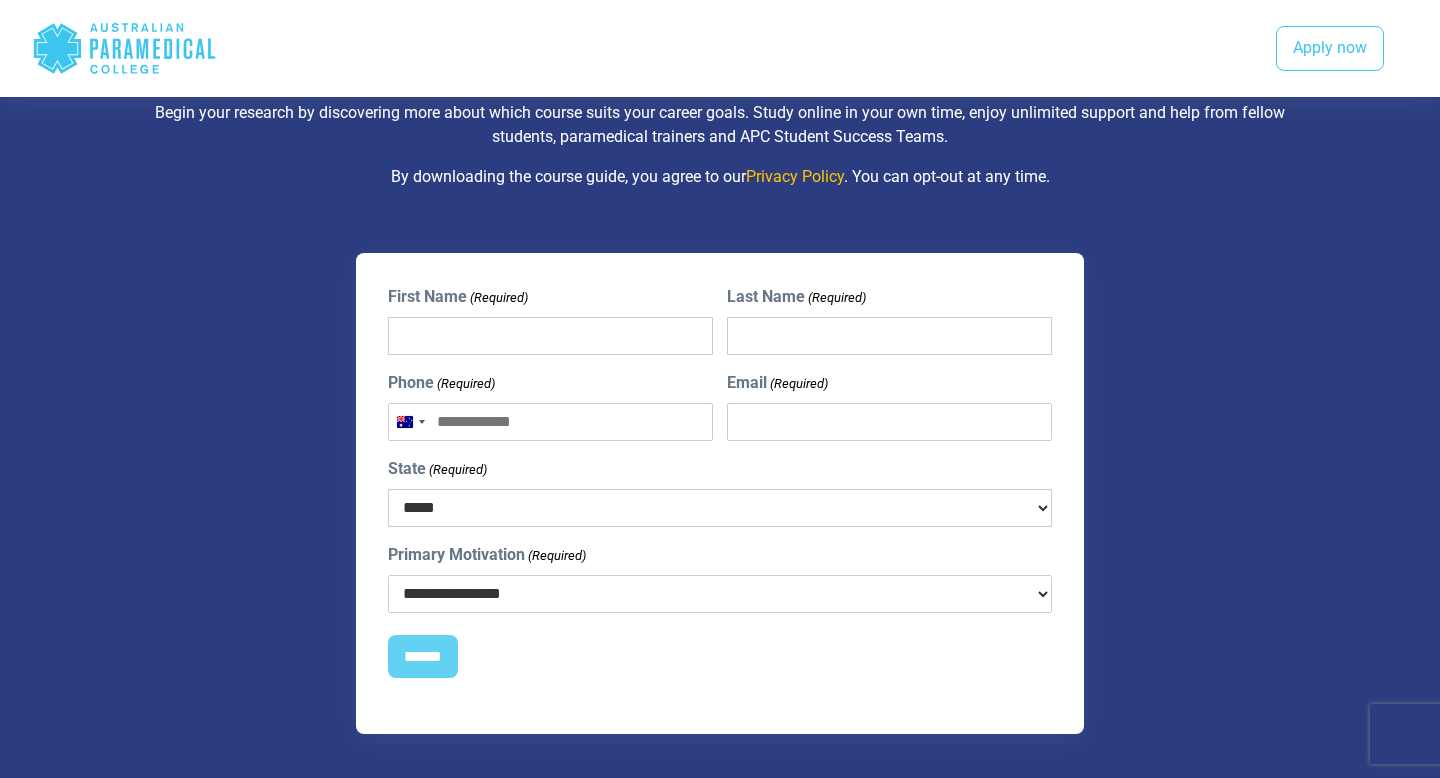 click on "**********" at bounding box center [720, 494] 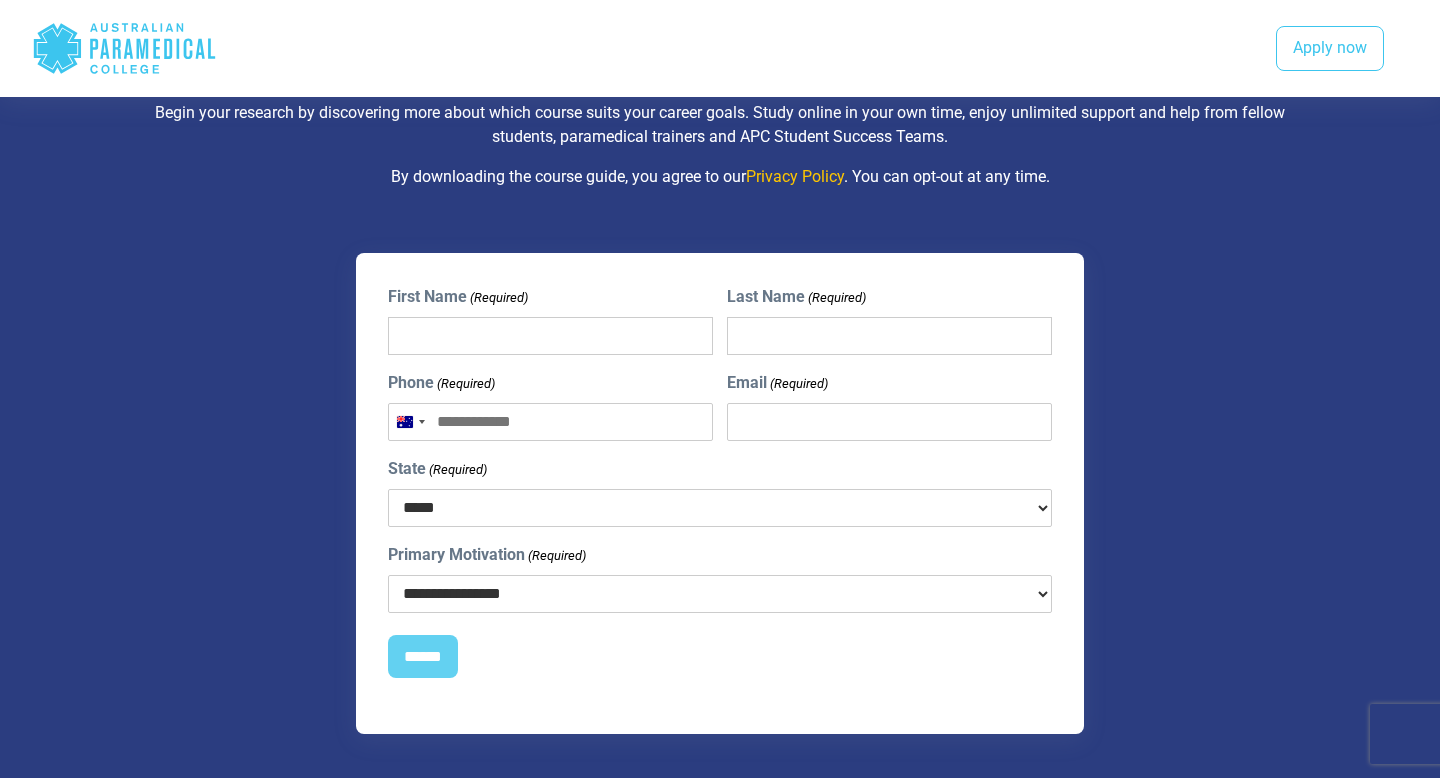 click on "First Name (Required)" at bounding box center [550, 336] 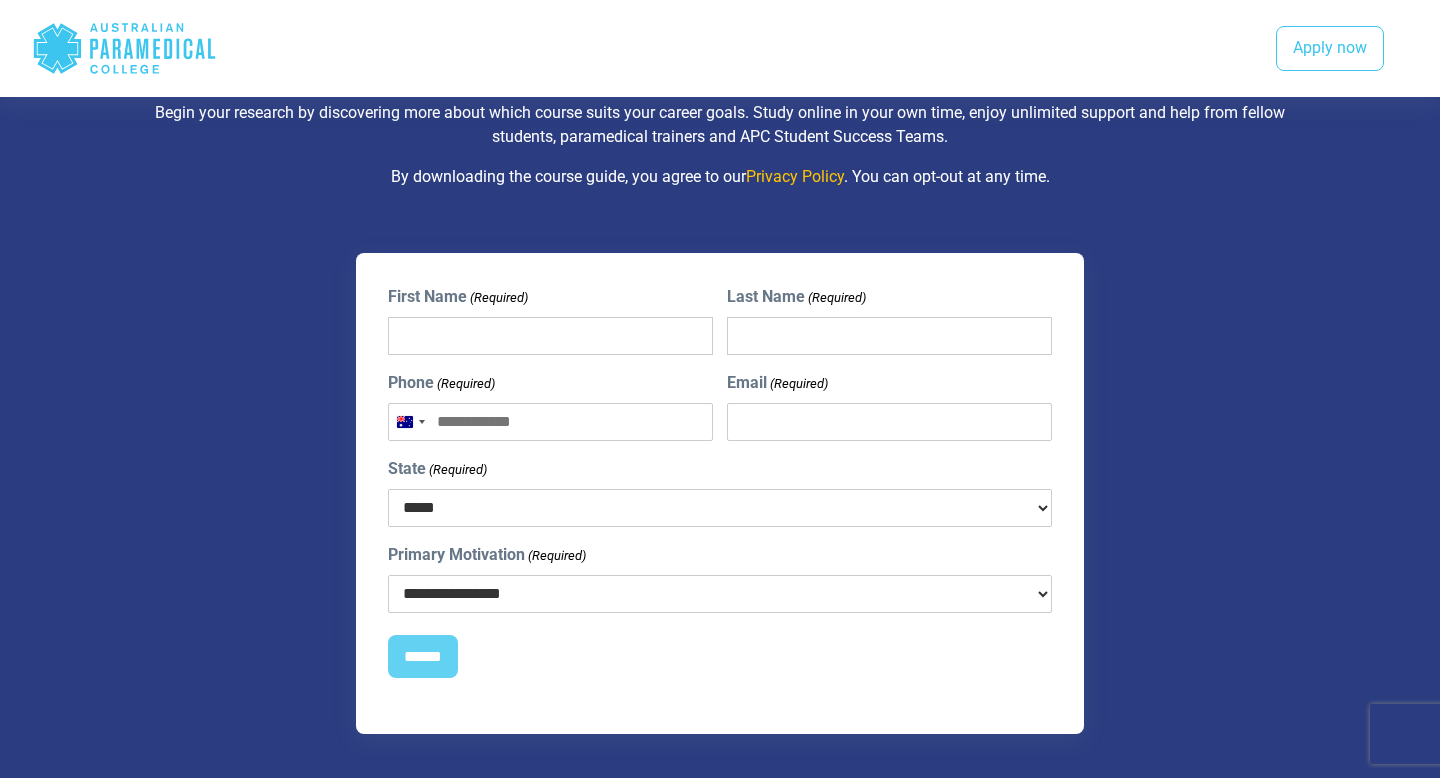 type on "*******" 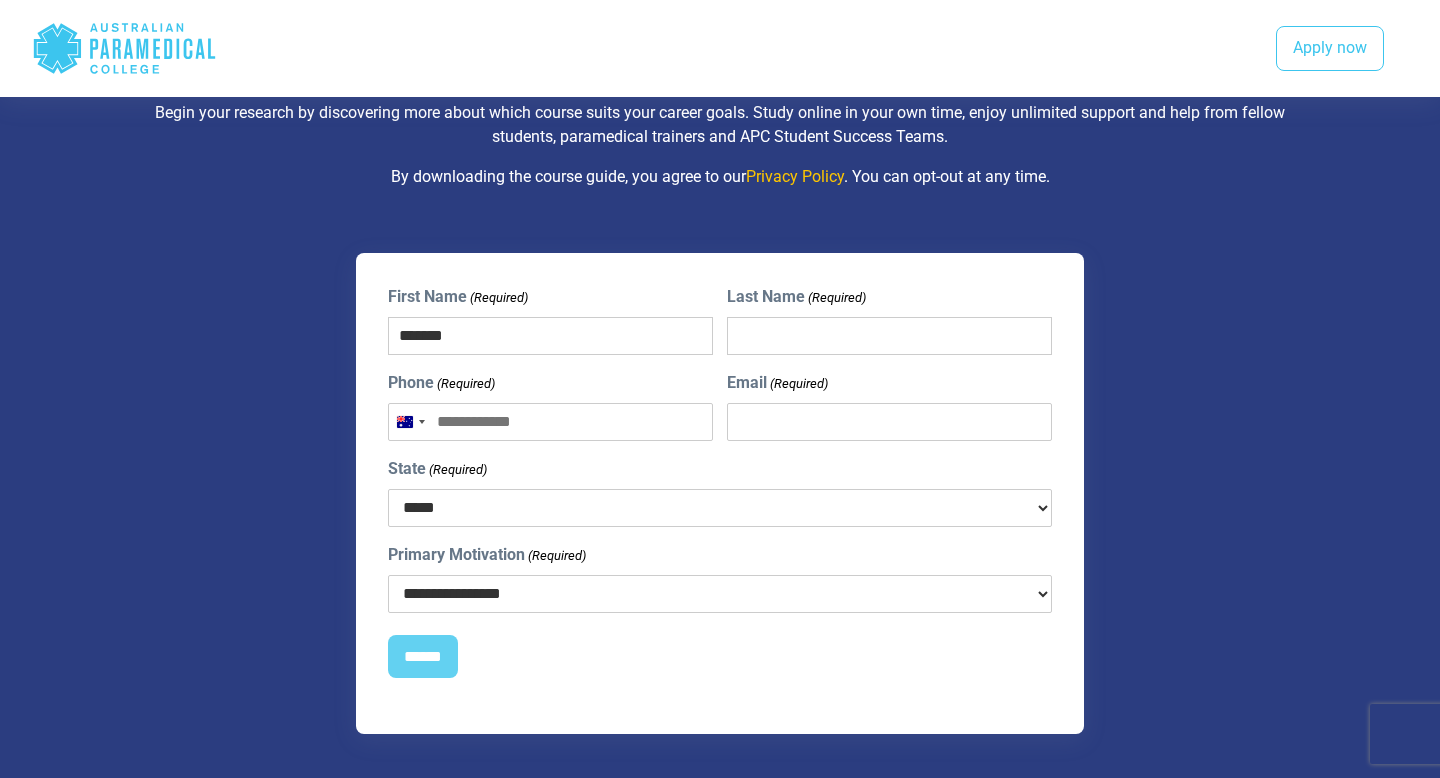 type on "****" 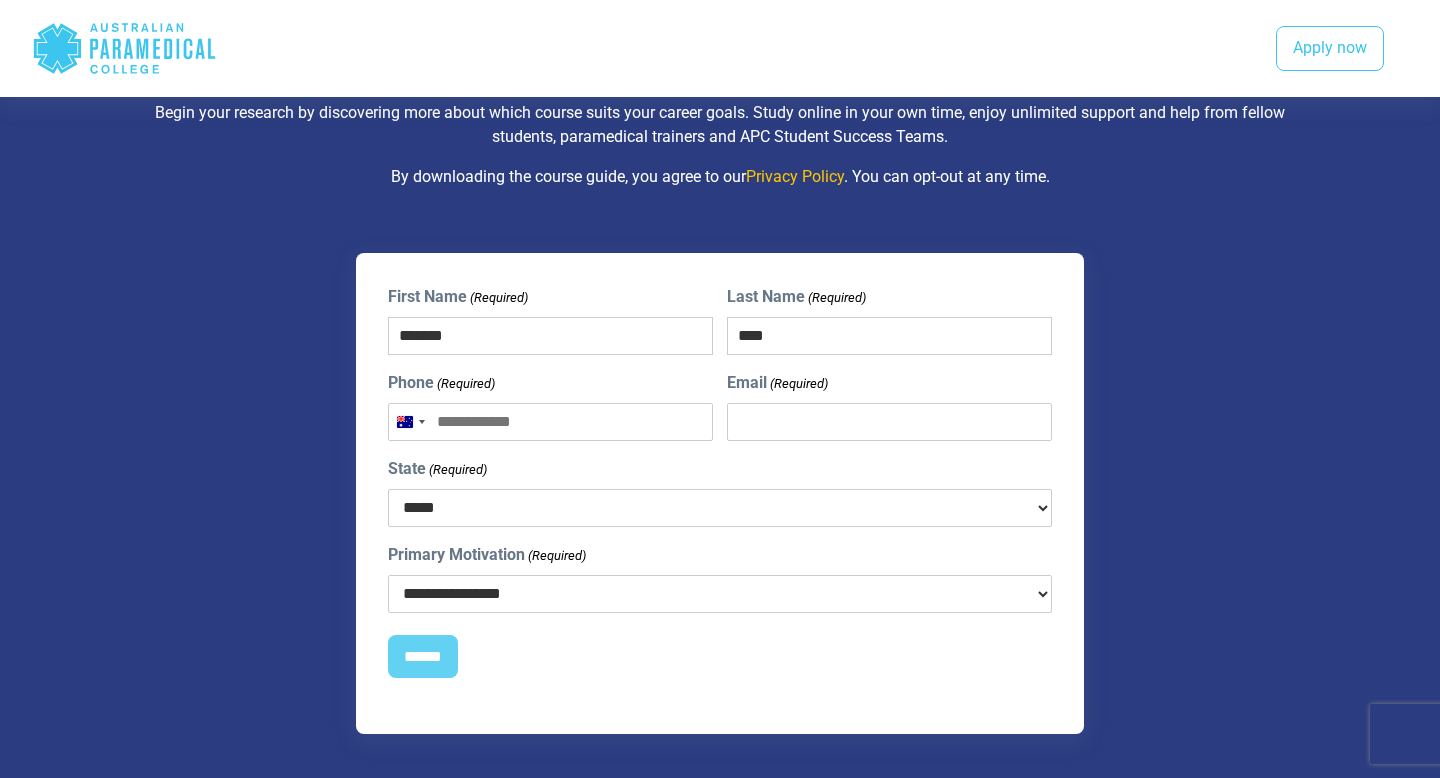 select on "***" 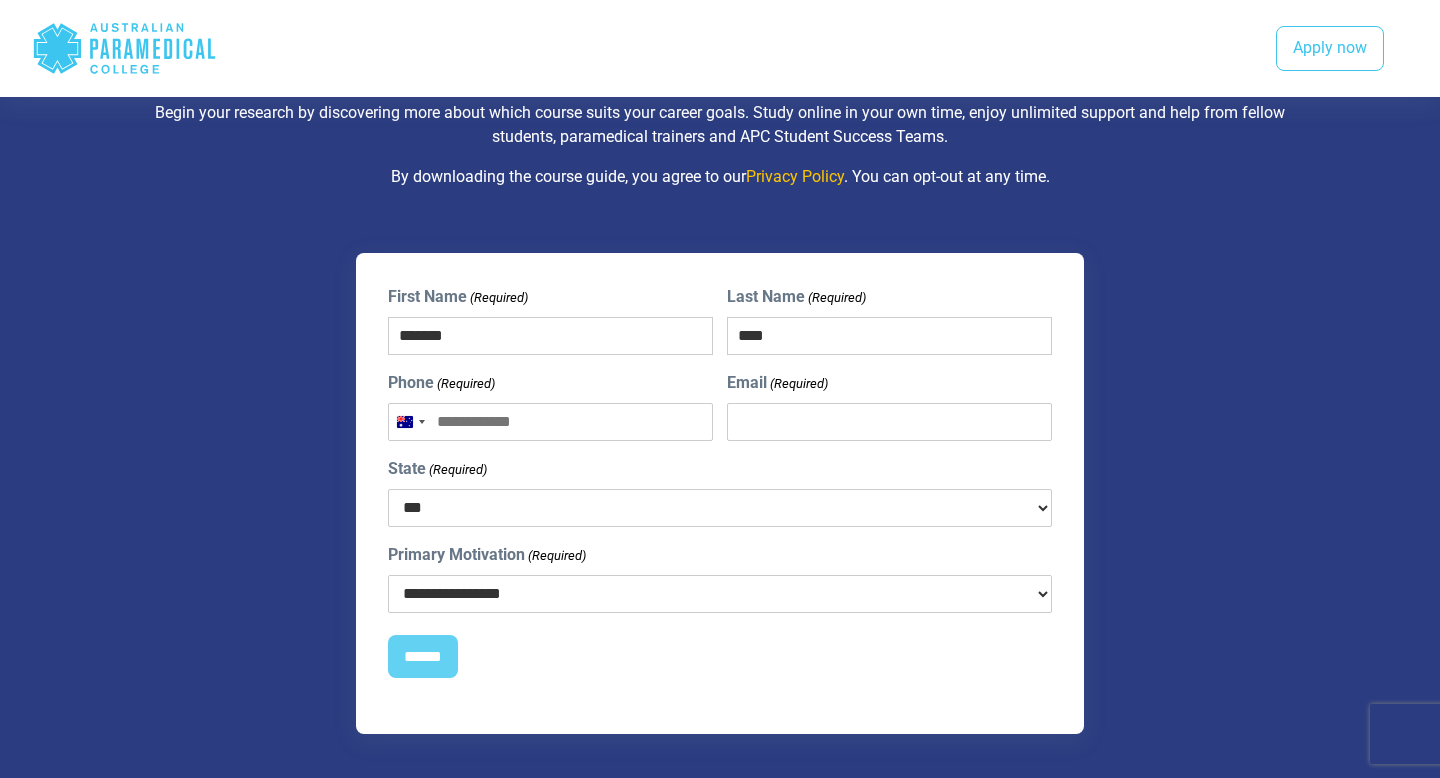 drag, startPoint x: 571, startPoint y: 419, endPoint x: 482, endPoint y: 419, distance: 89 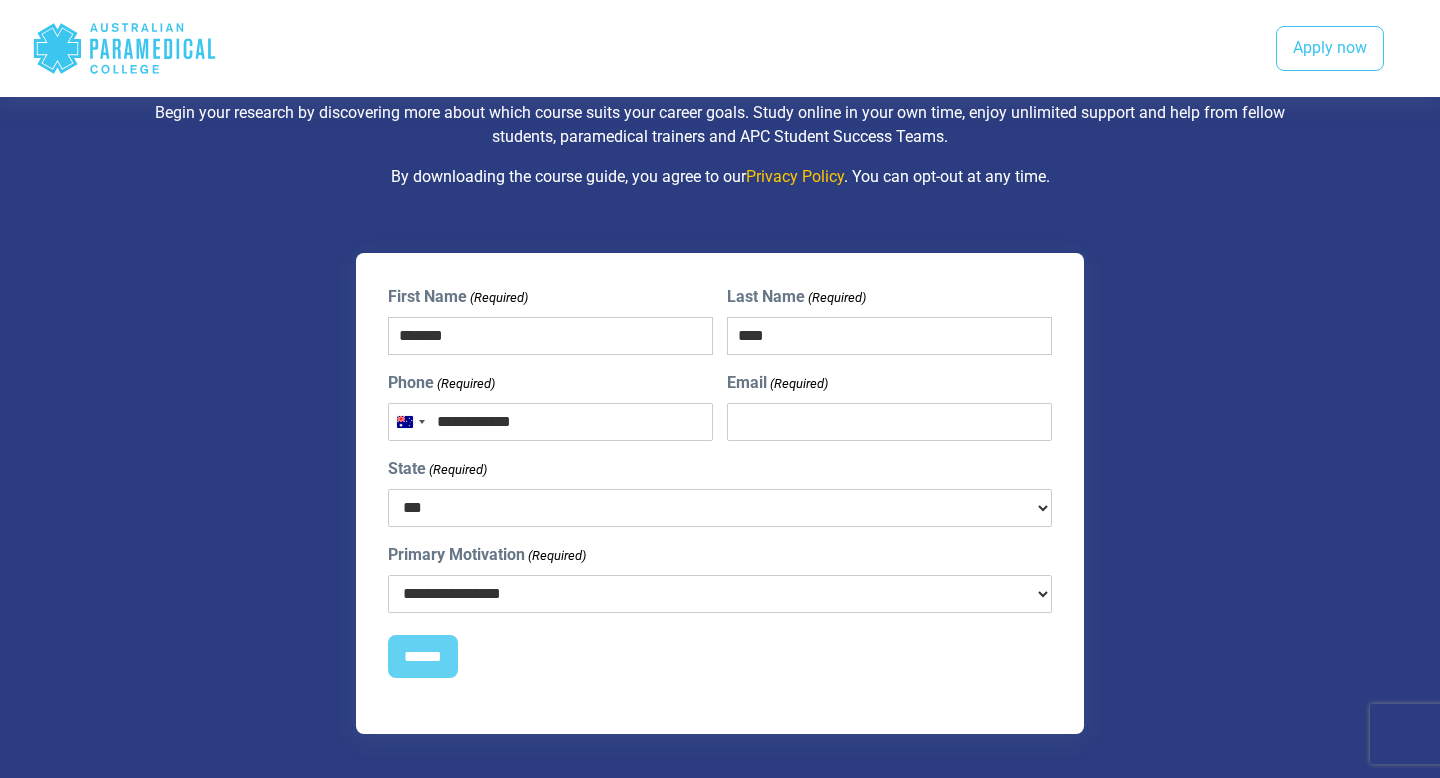type on "**********" 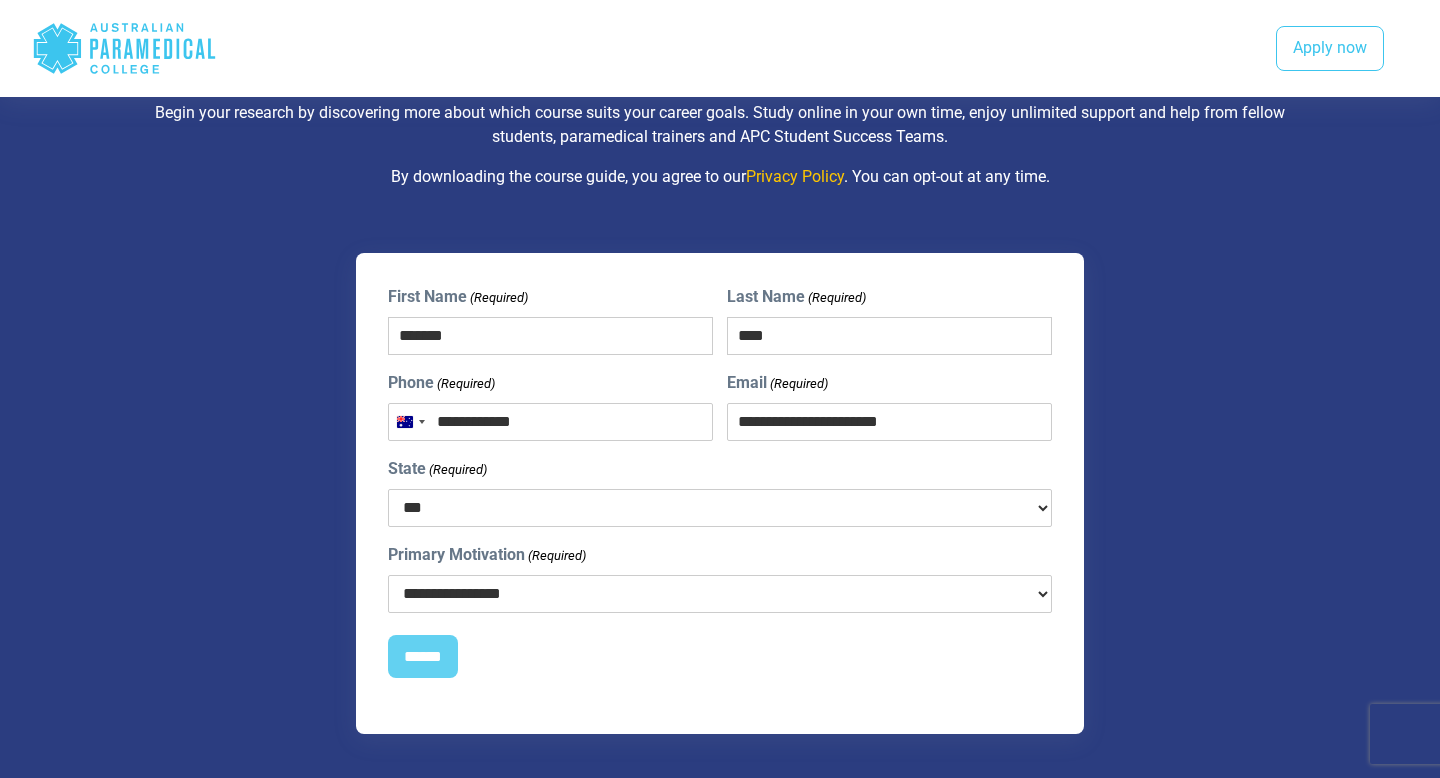 type on "**********" 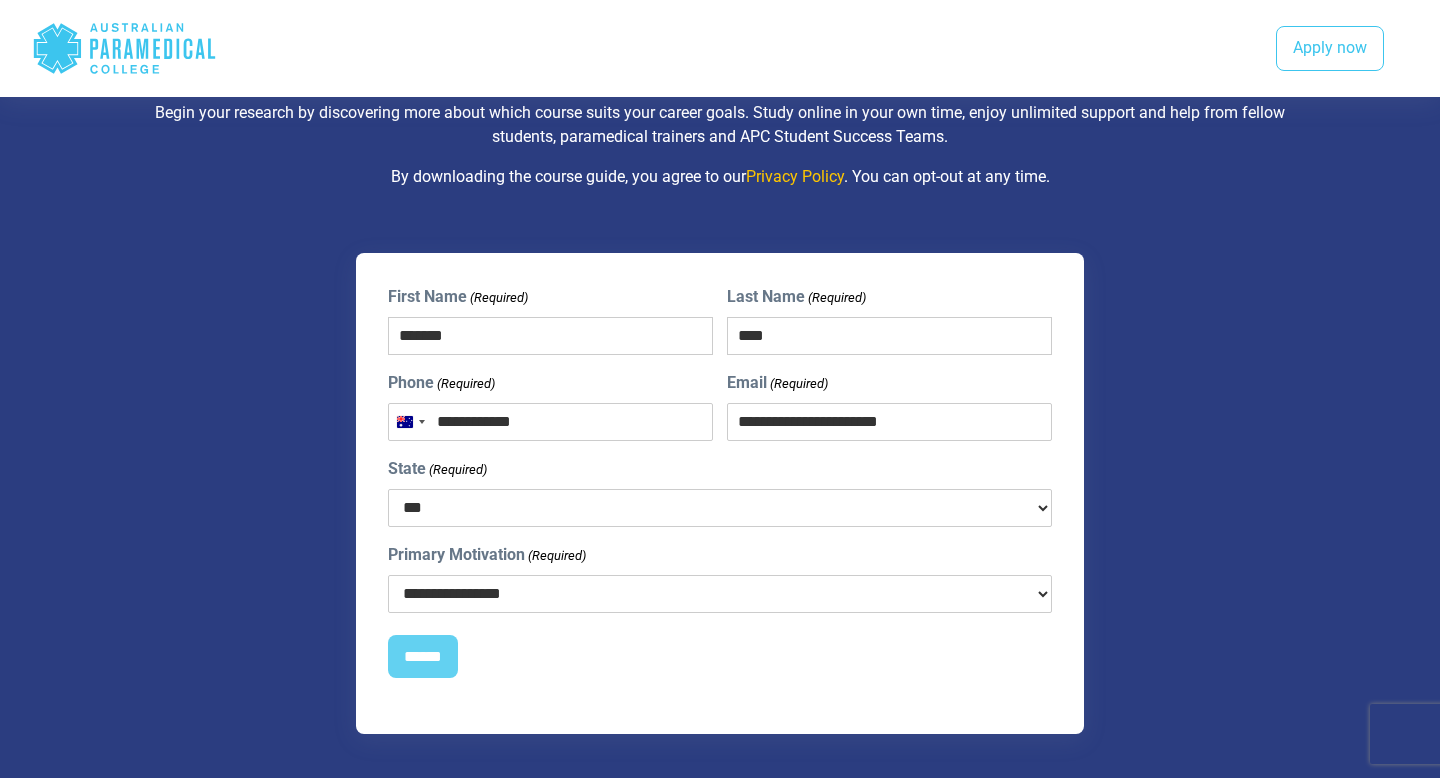 click on "**********" at bounding box center (720, 594) 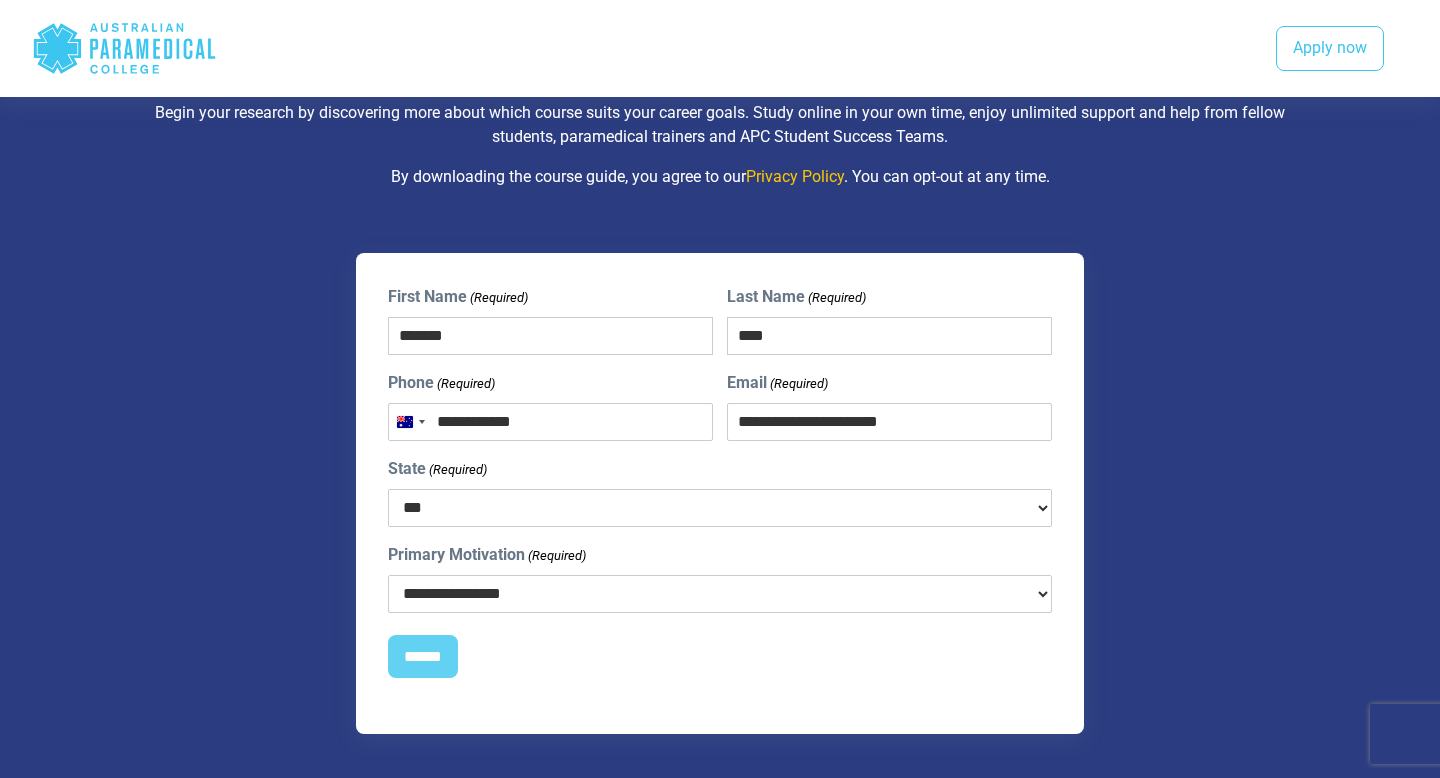 select on "**********" 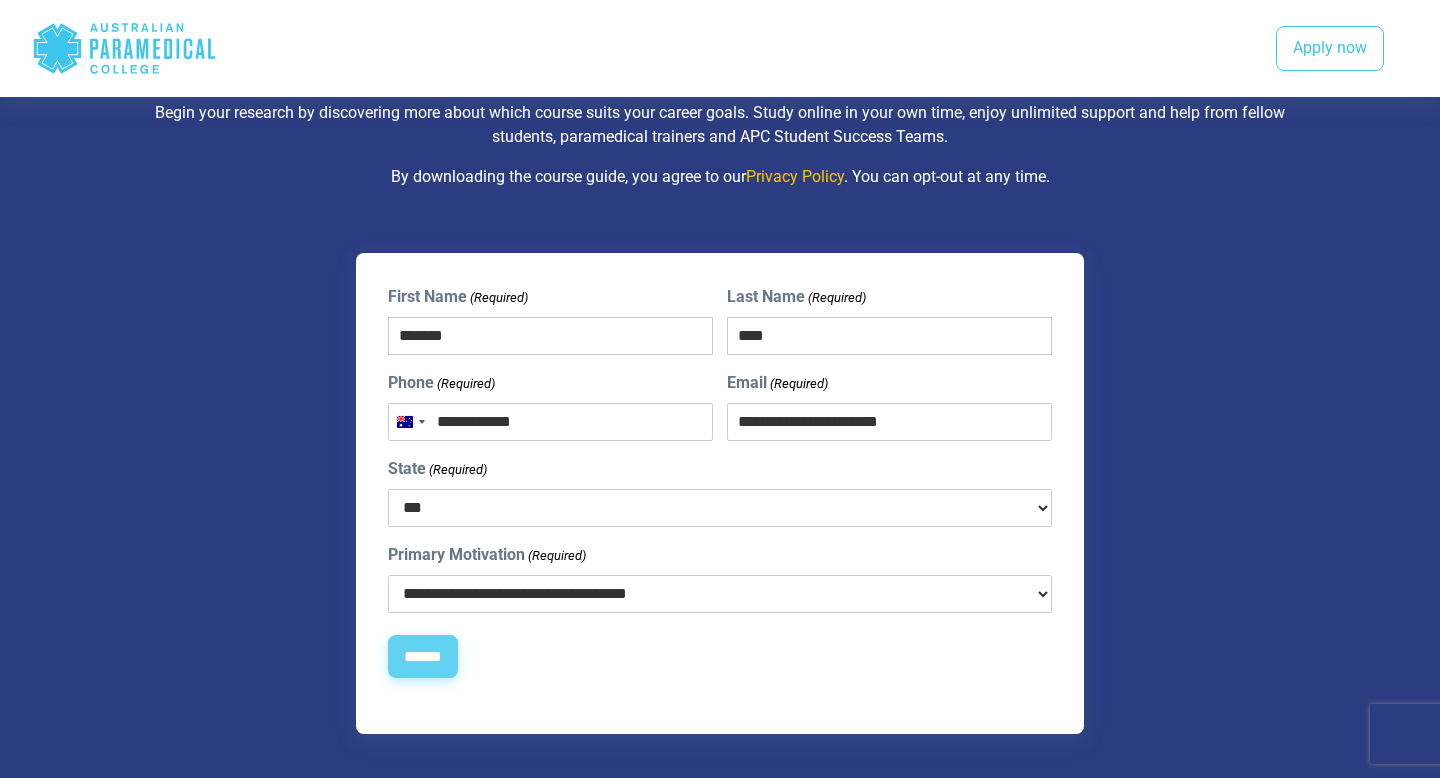 click on "******" at bounding box center [423, 657] 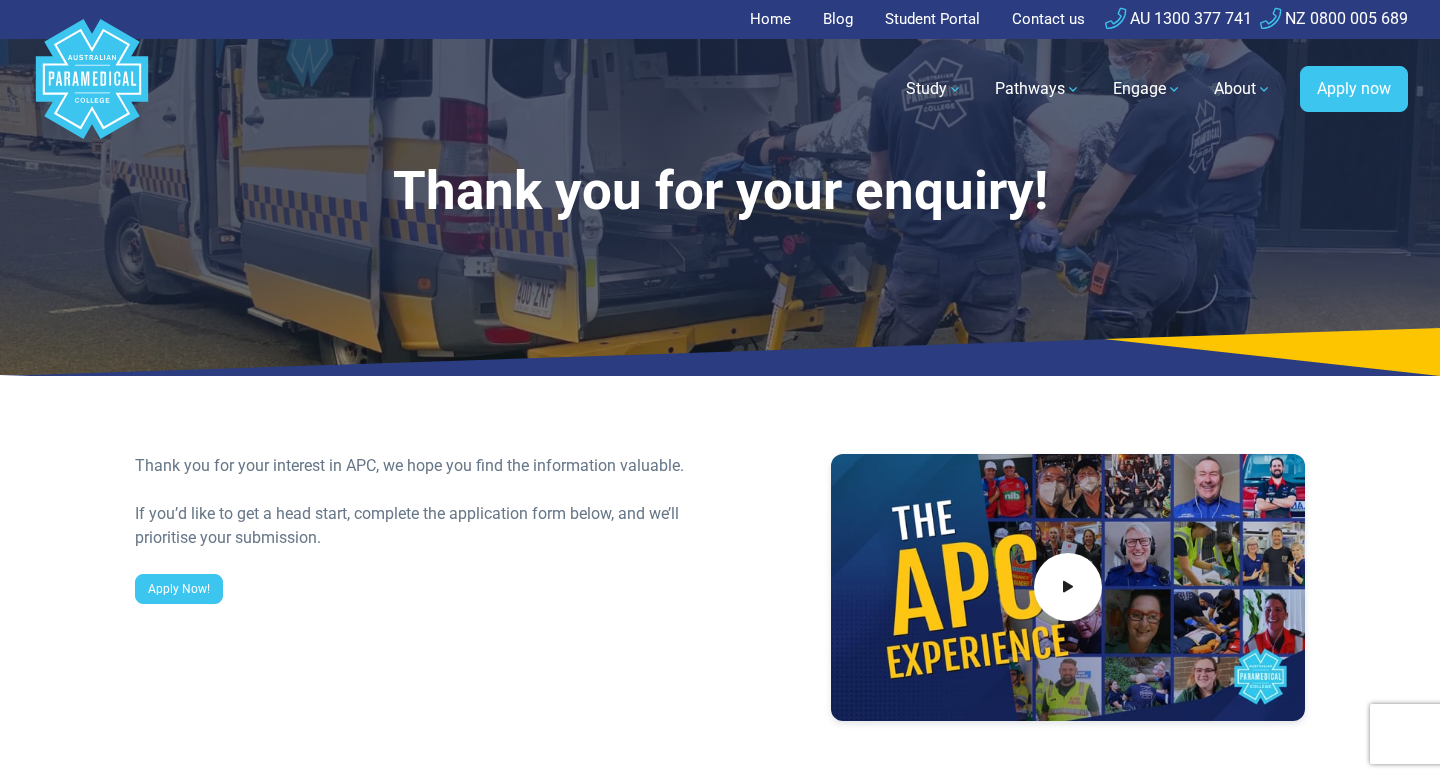 scroll, scrollTop: 0, scrollLeft: 0, axis: both 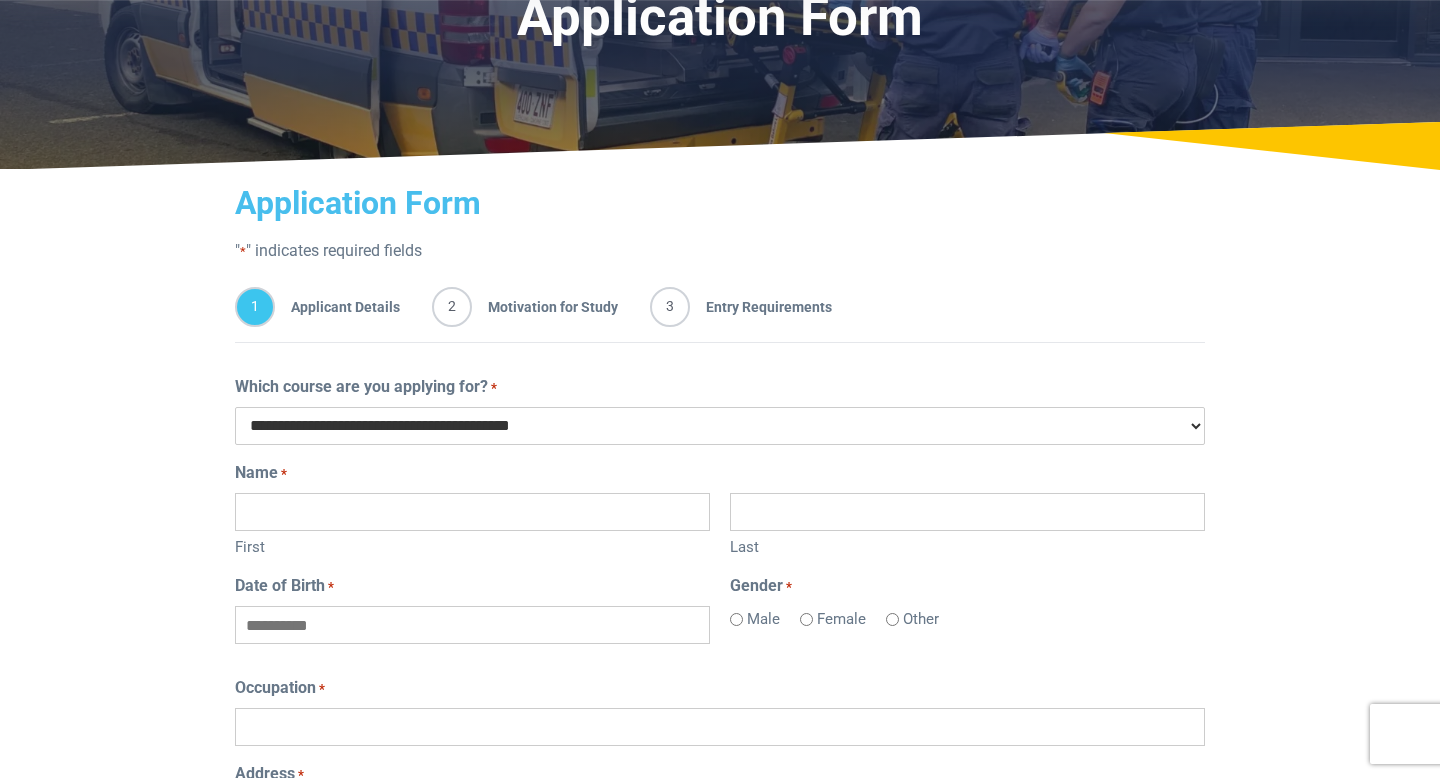 click on "**********" at bounding box center (720, 426) 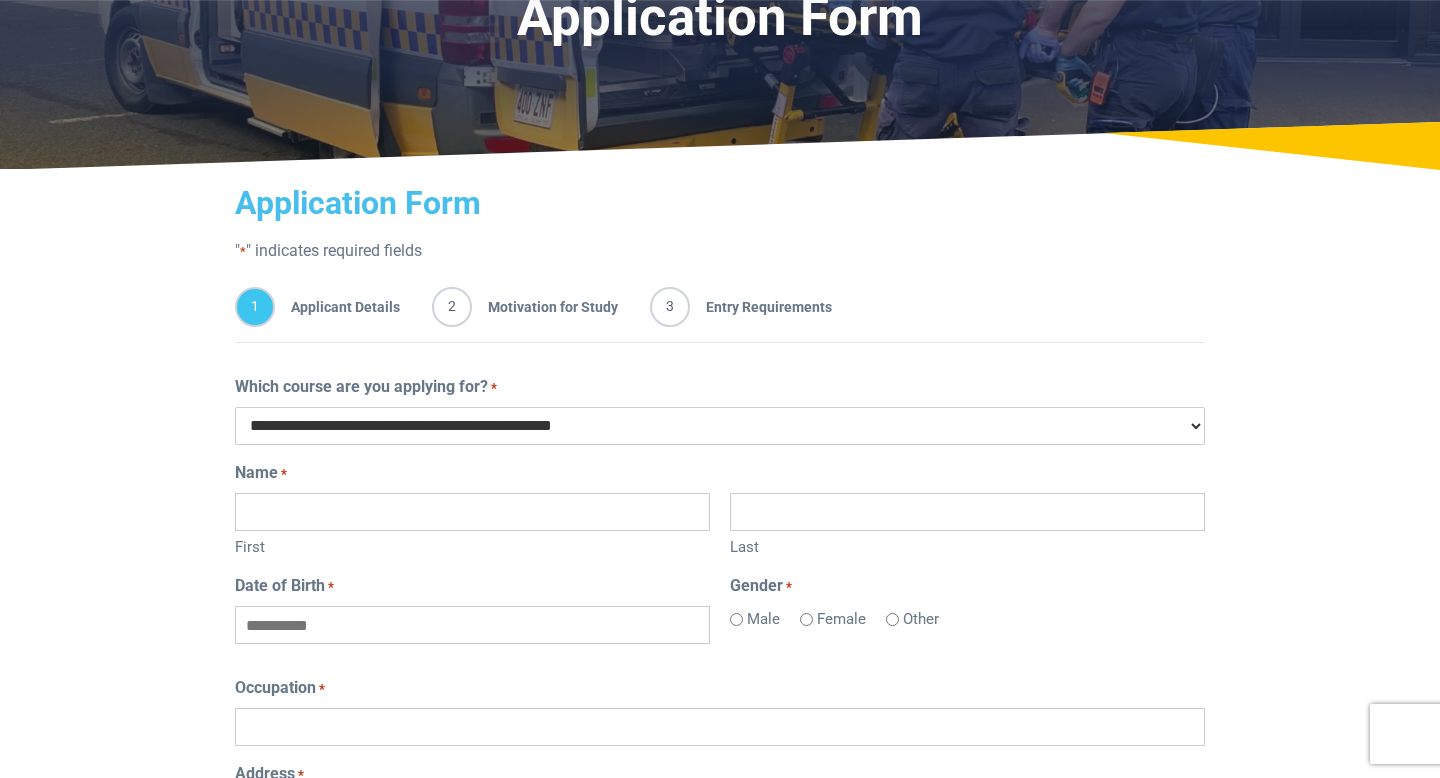 click on "First" at bounding box center (472, 512) 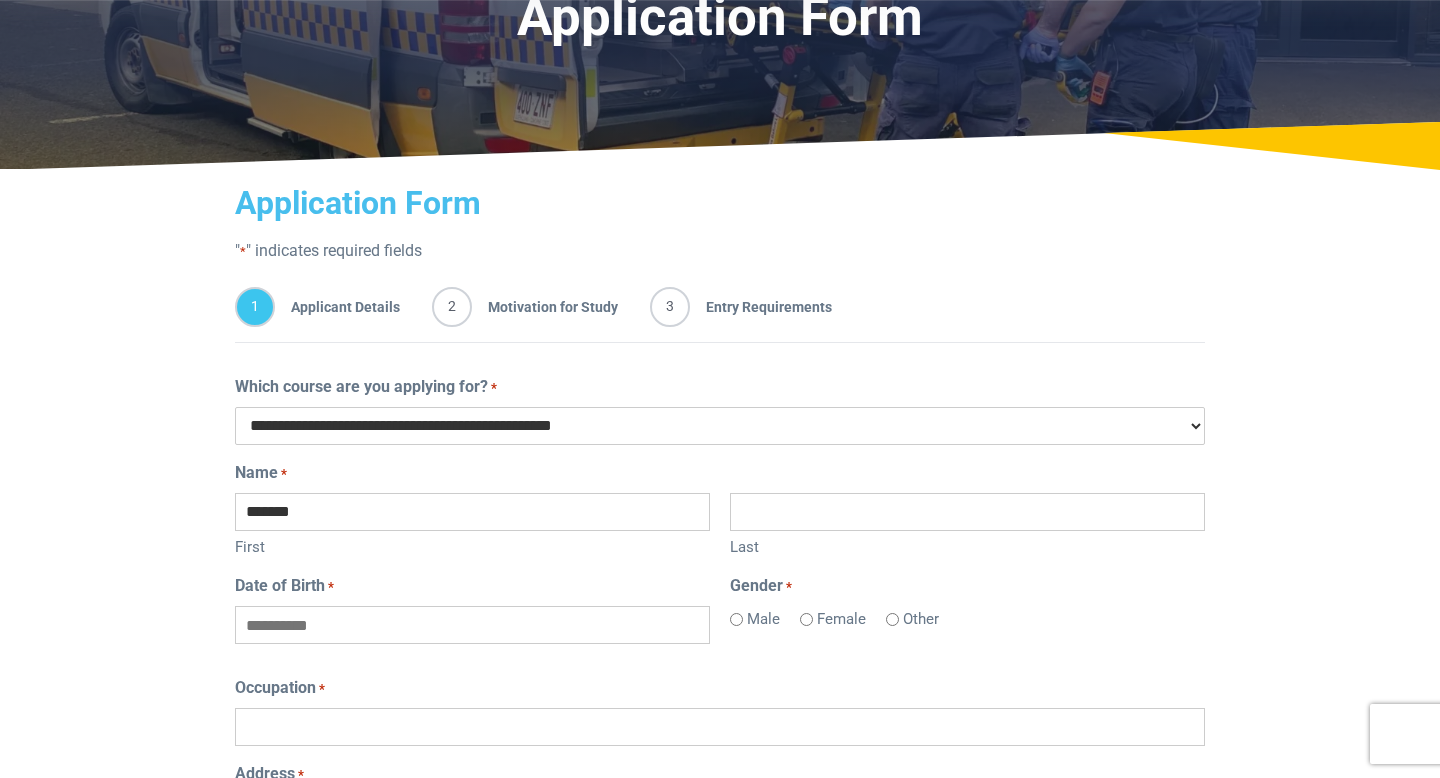 type on "****" 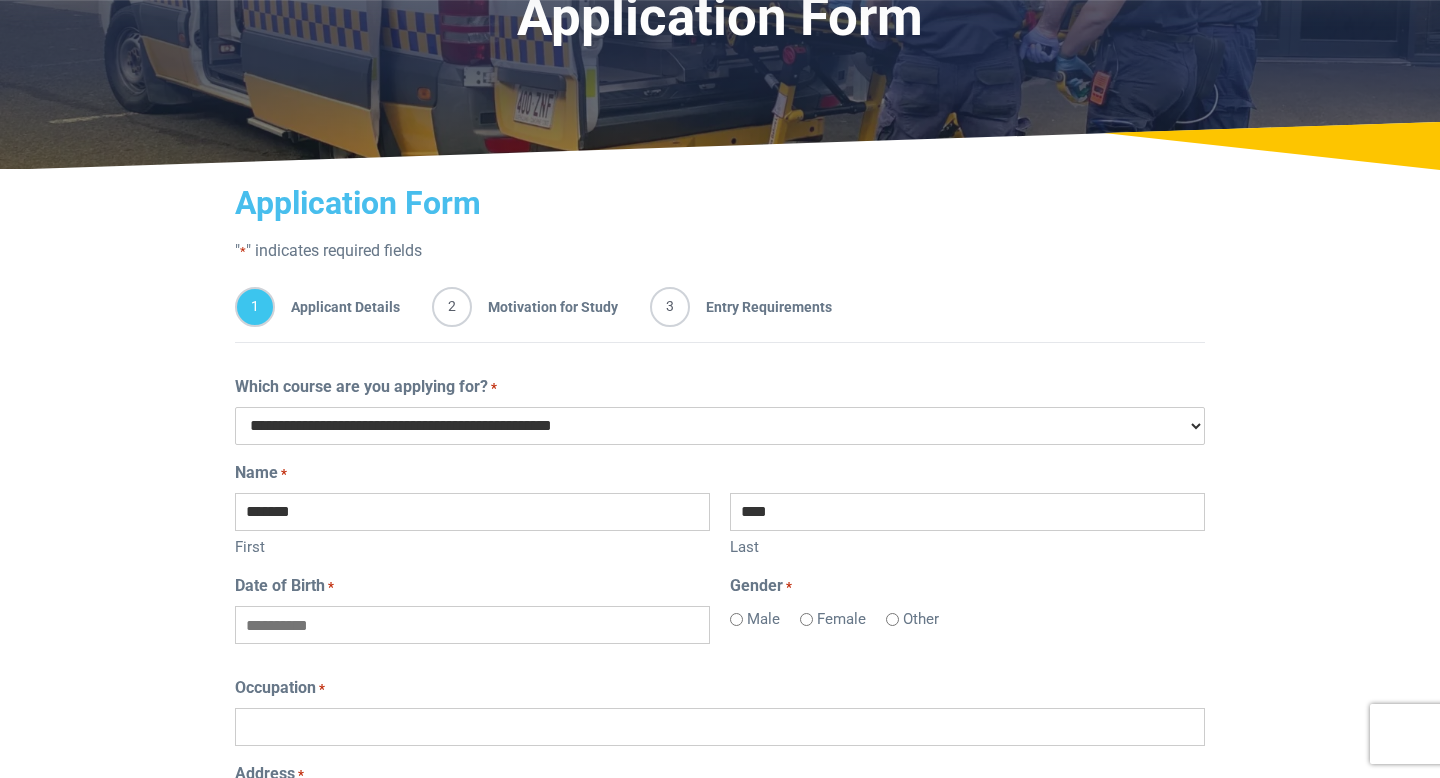 click on "Female" at bounding box center [841, 618] 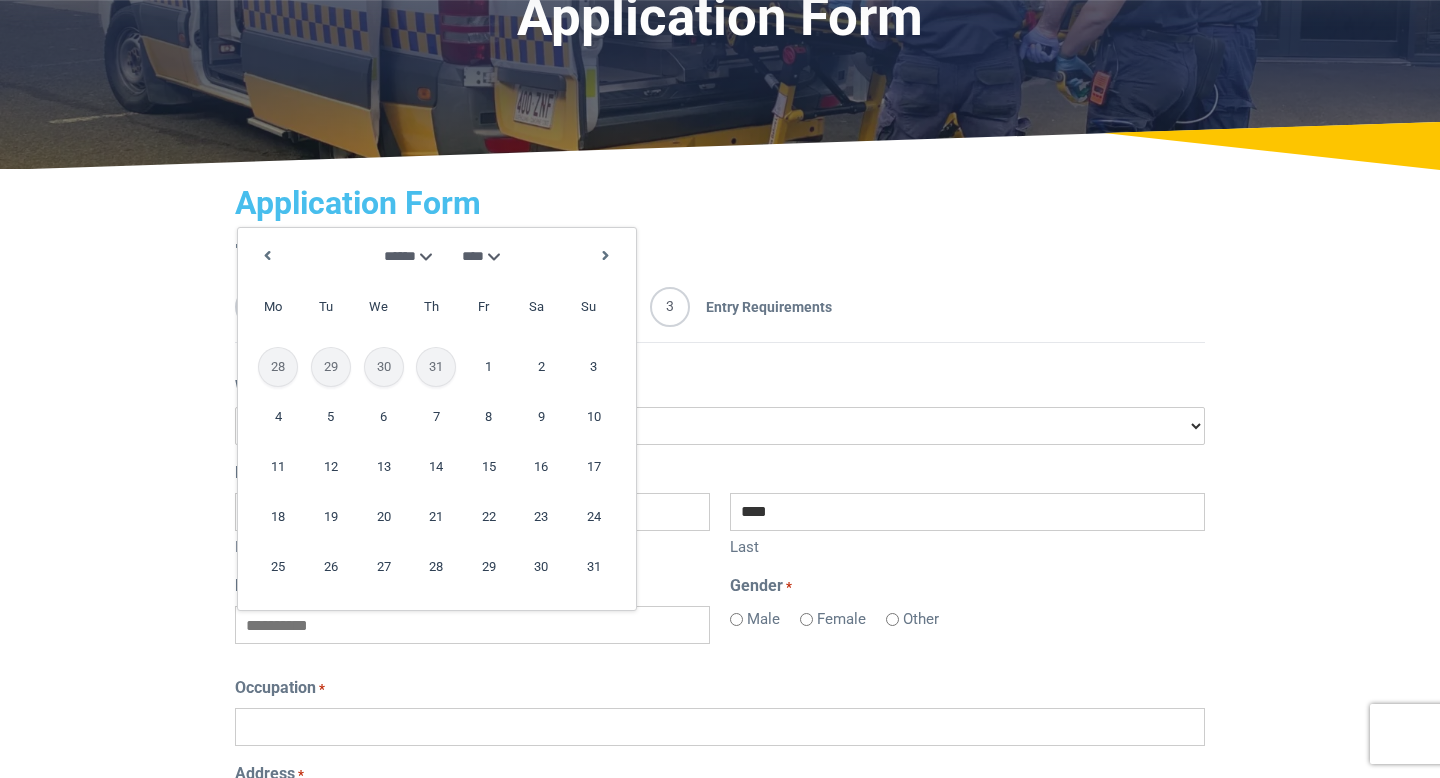 click on "**** **** **** **** **** **** **** **** **** **** **** **** **** **** **** **** **** **** **** **** **** **** **** **** **** **** **** **** **** **** **** **** **** **** **** **** **** **** **** **** **** **** **** **** **** **** **** **** **** **** **** **** **** **** **** **** **** **** **** **** **** **** **** **** **** **** **** **** **** **** **** **** **** **** **** **** **** **** **** **** **** **** **** **** **** **** **** **** **** **** **** **** **** **** **** **** **** **** **** **** **** **** **** **** **** **** **** **** **** **** **** **** **** **** **** **** ****" at bounding box center [484, 256] 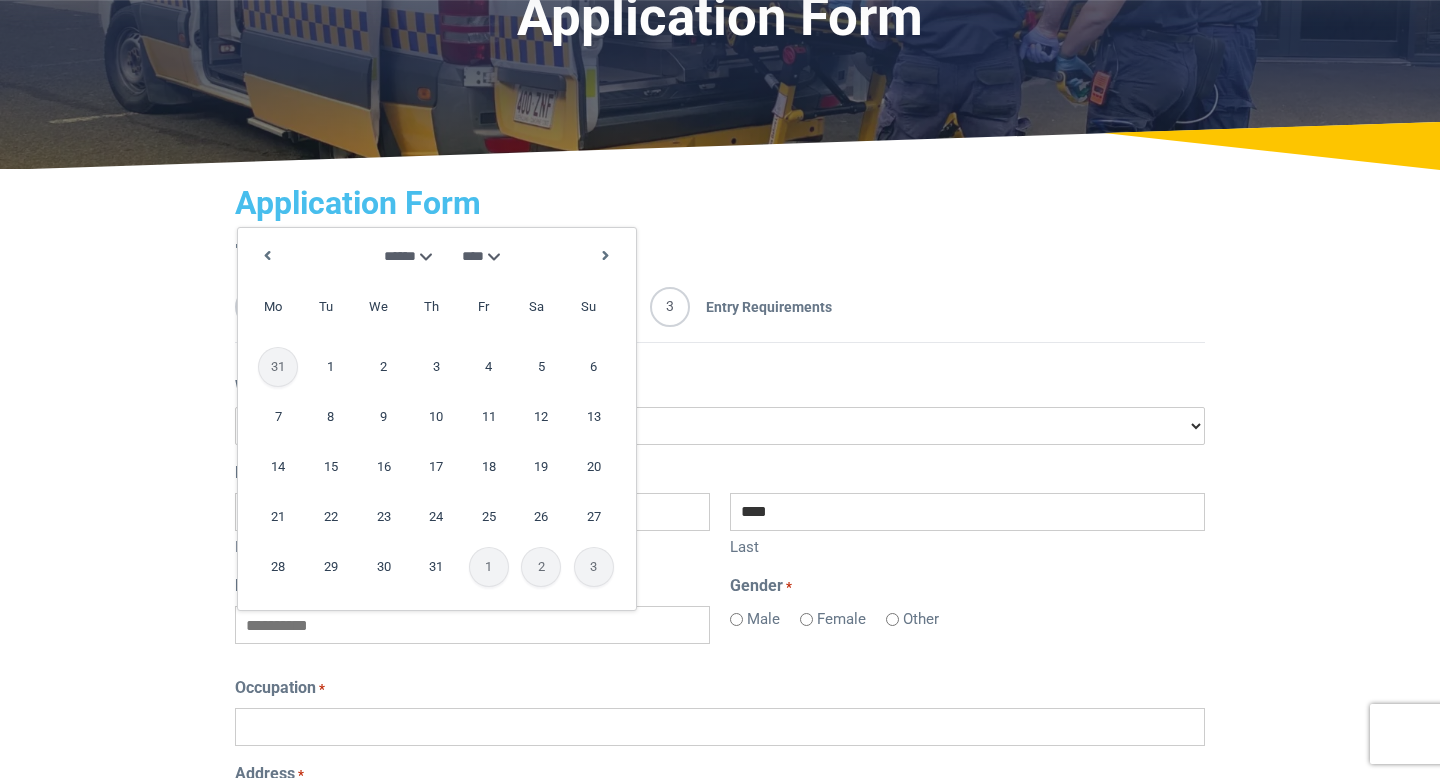 click on "******* ******** ***** ***** *** **** **** ****** ********* ******* ******** ********" at bounding box center (403, 256) 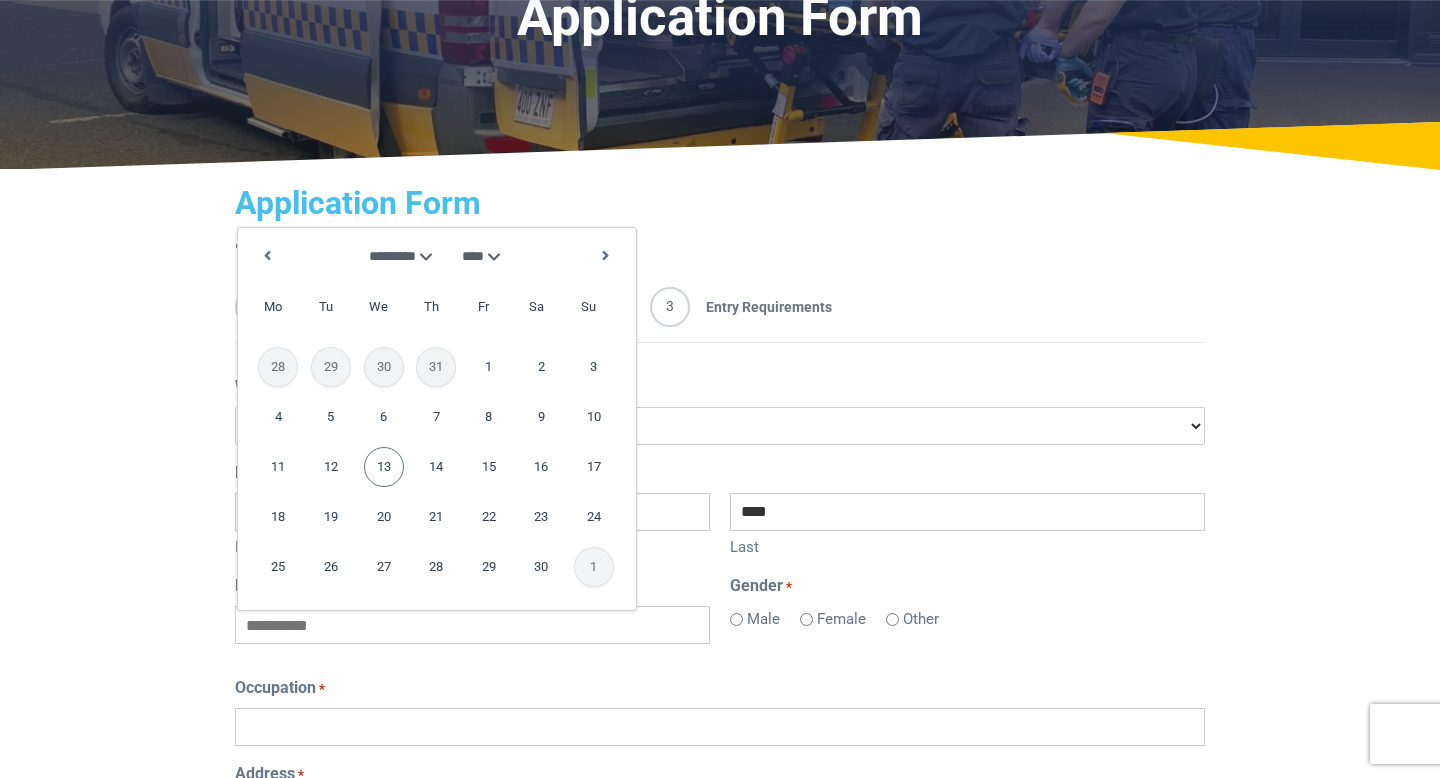 click on "13" at bounding box center [384, 467] 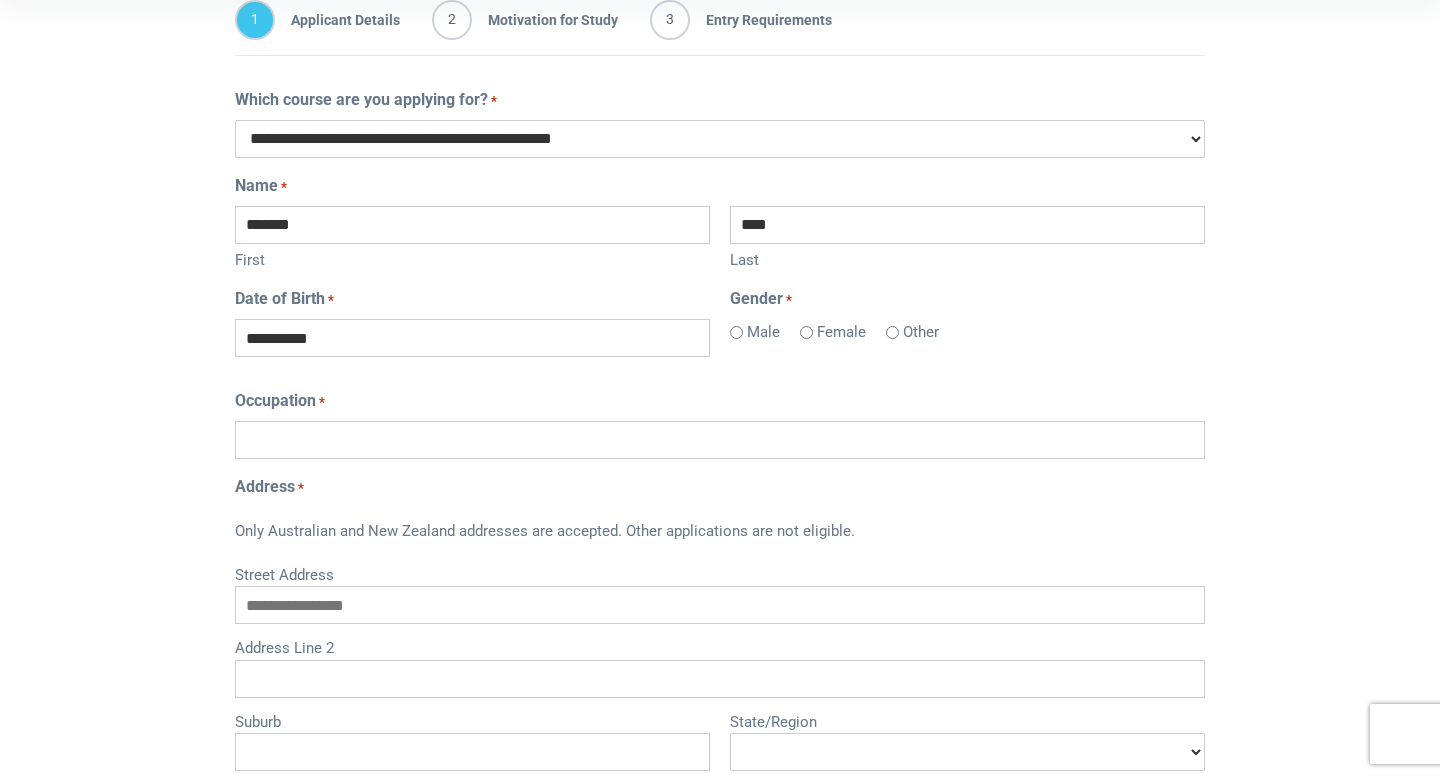 scroll, scrollTop: 463, scrollLeft: 0, axis: vertical 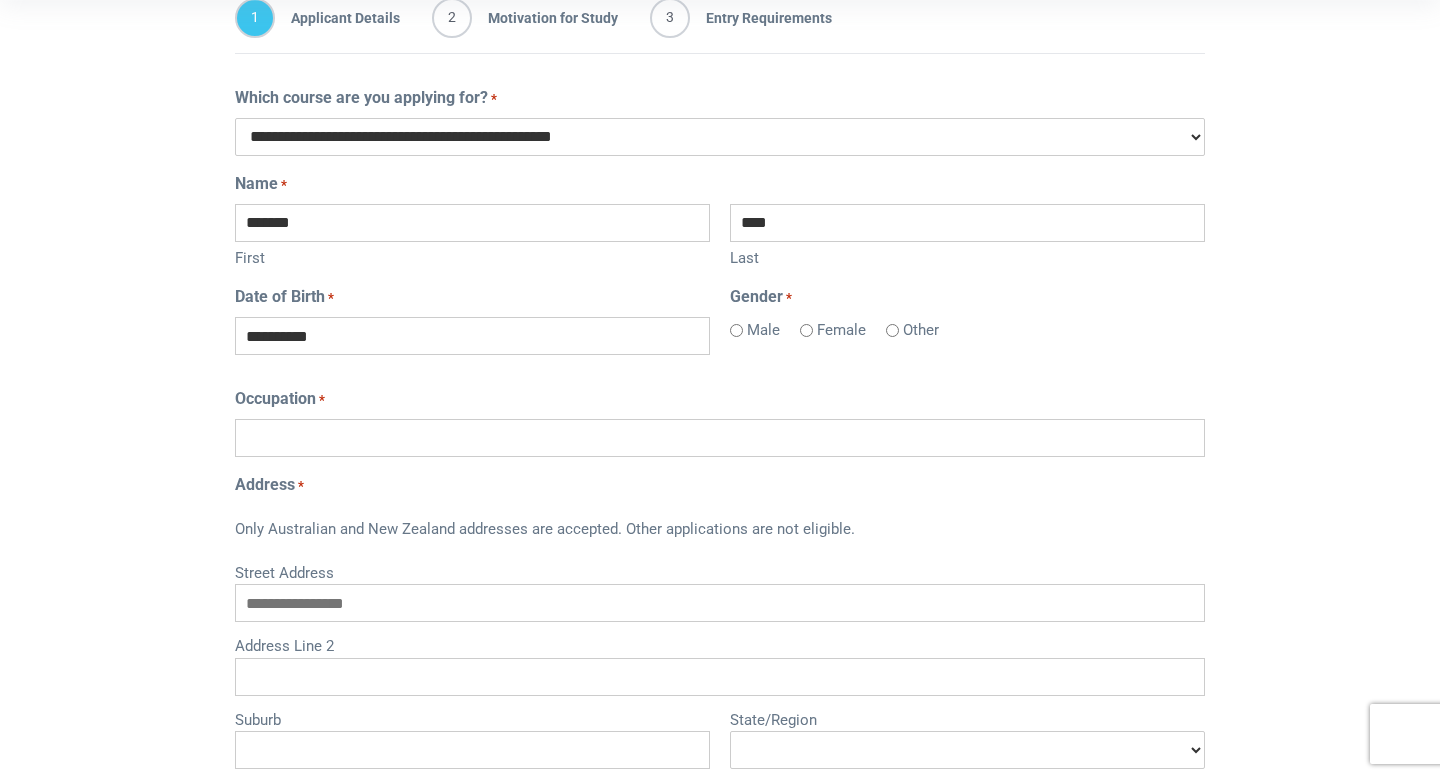 click on "Occupation *" at bounding box center (720, 438) 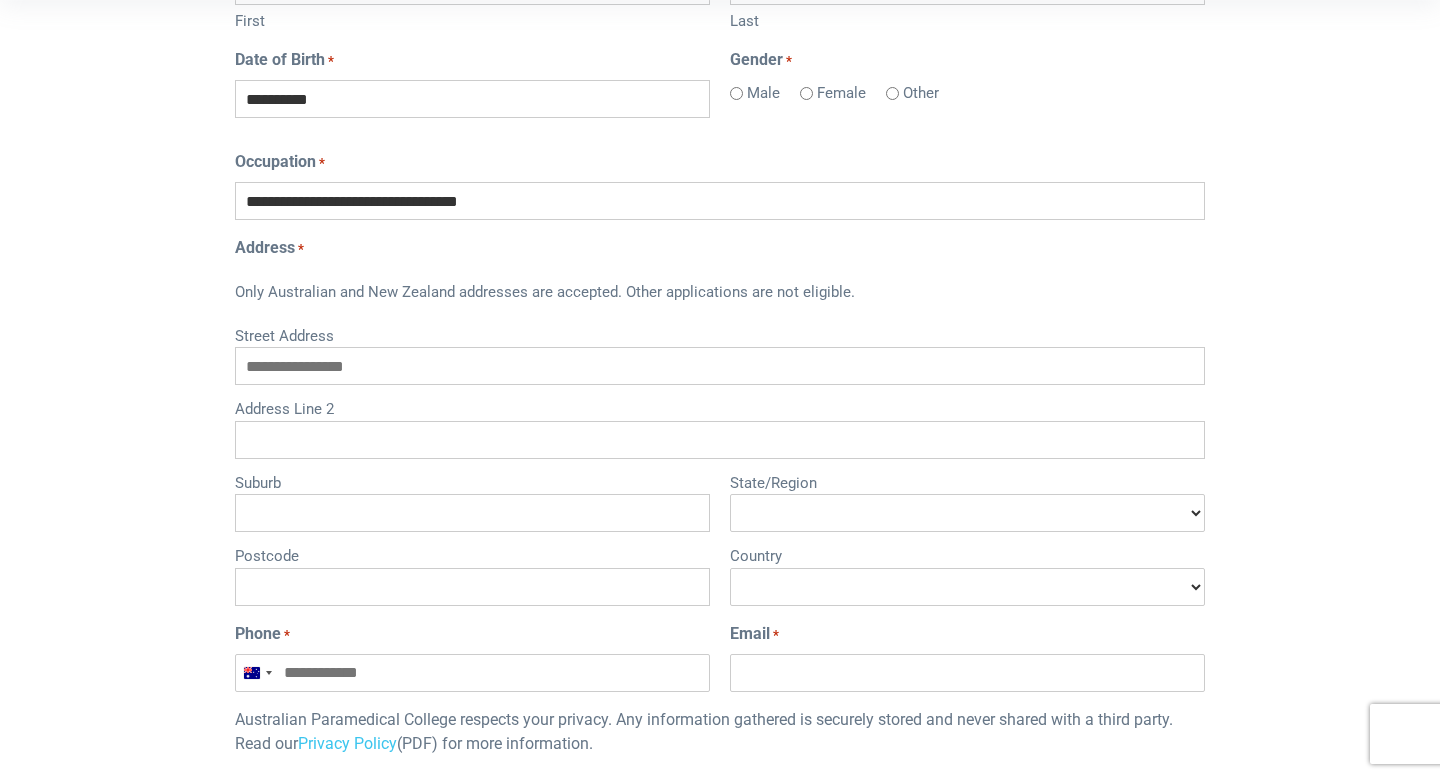 scroll, scrollTop: 706, scrollLeft: 0, axis: vertical 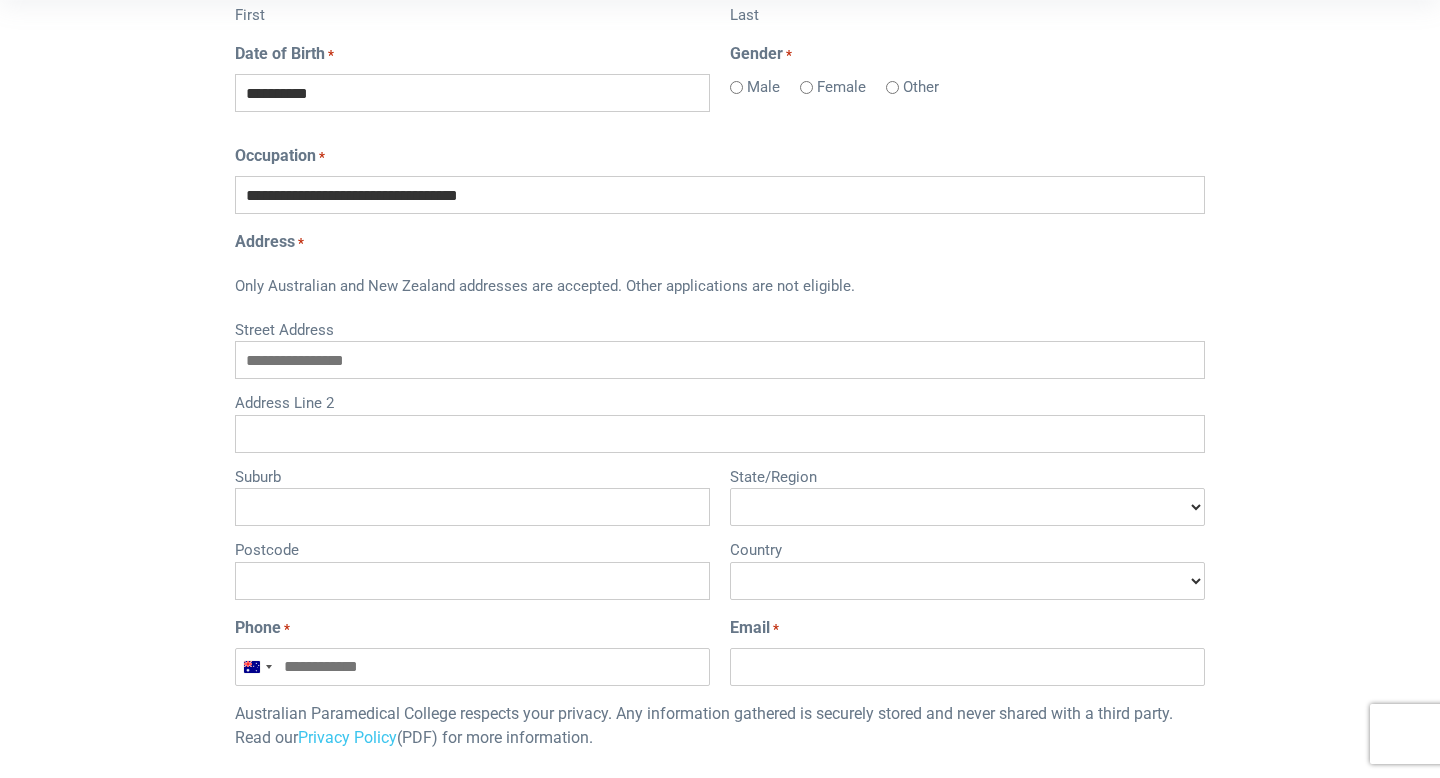 type on "**********" 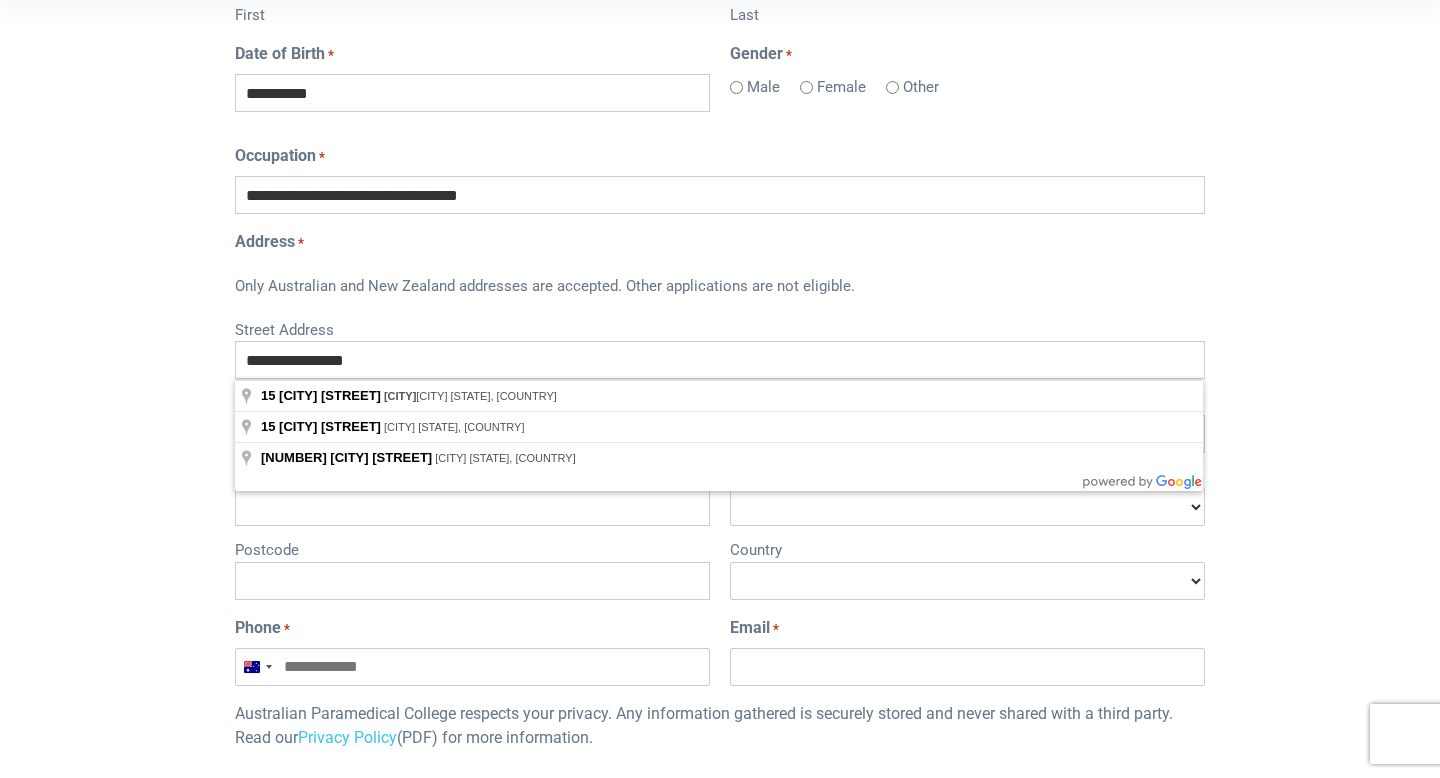 type on "**********" 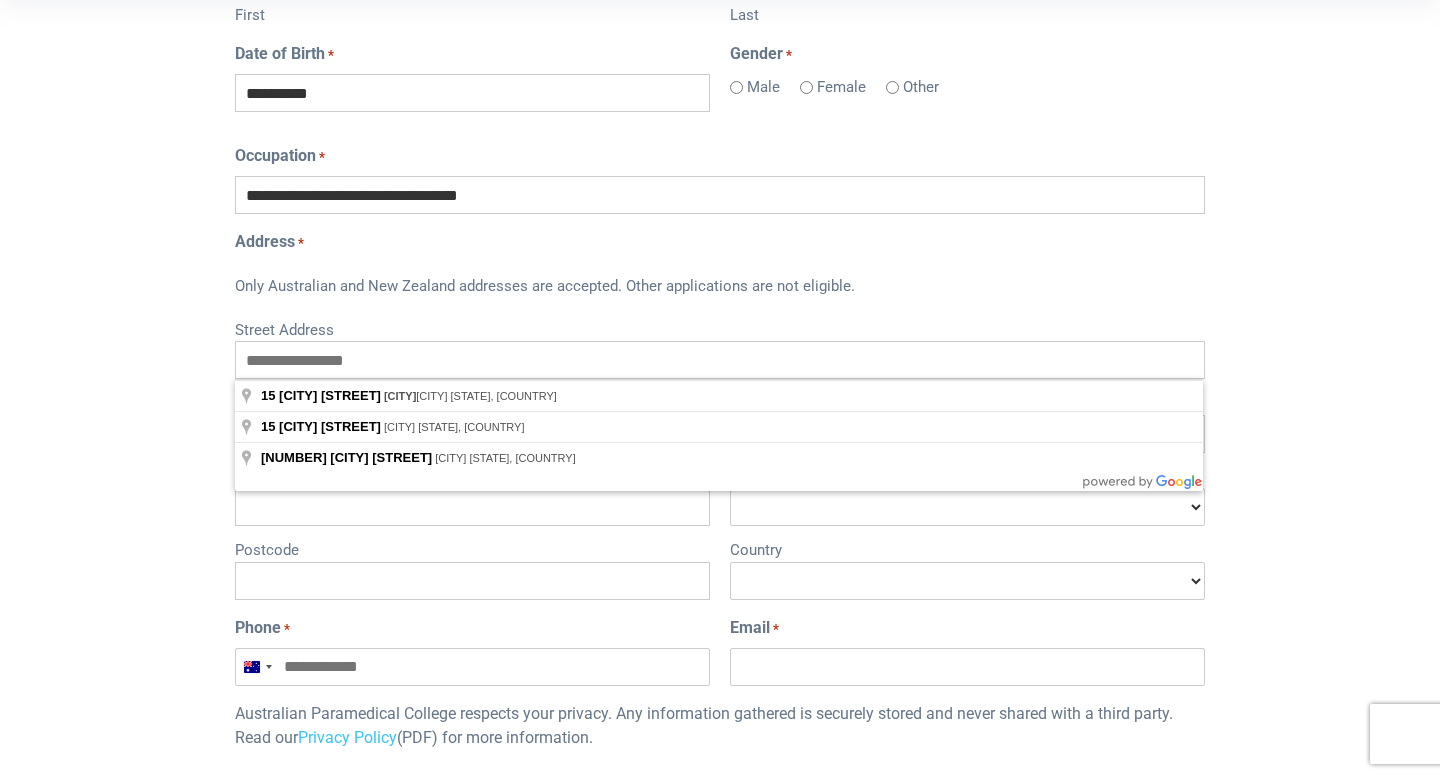 type on "**********" 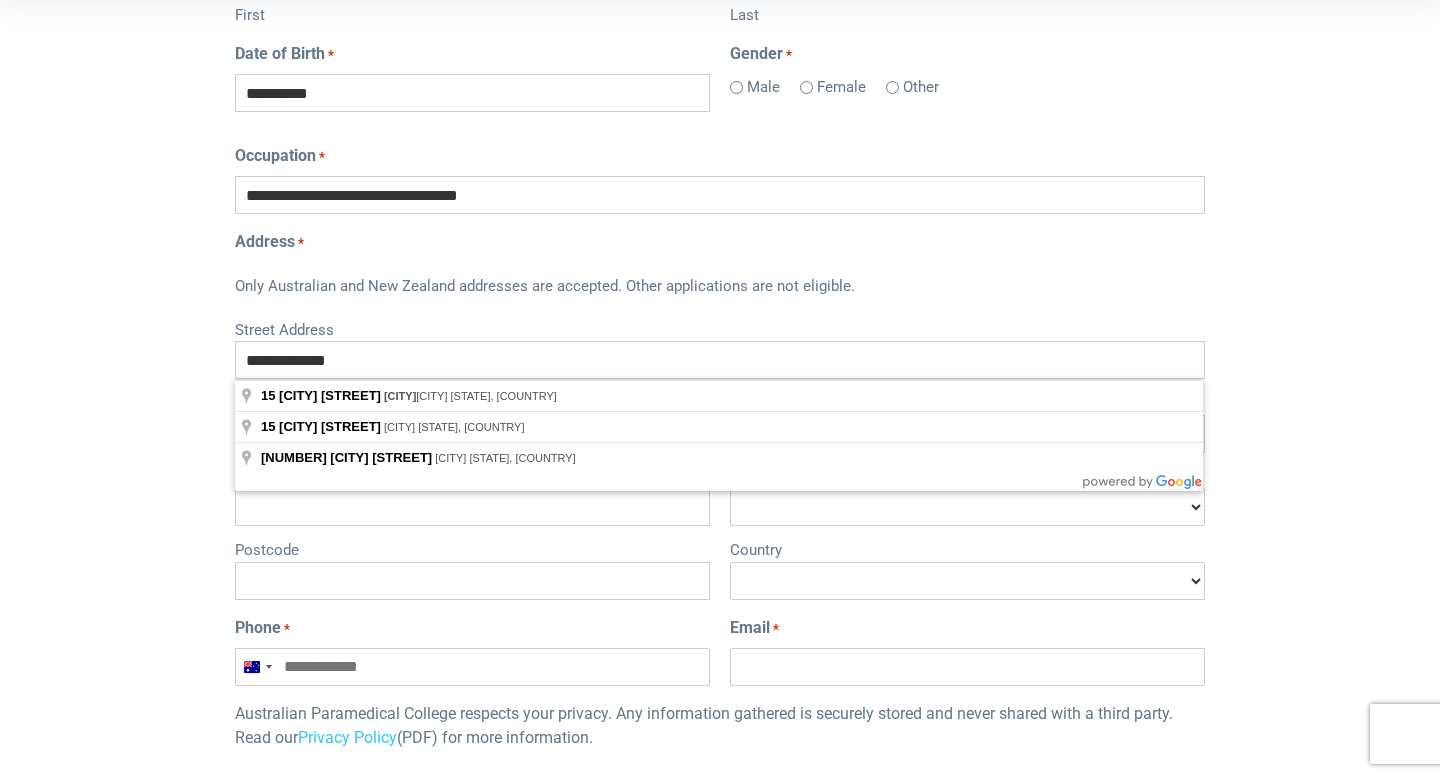 type on "*********" 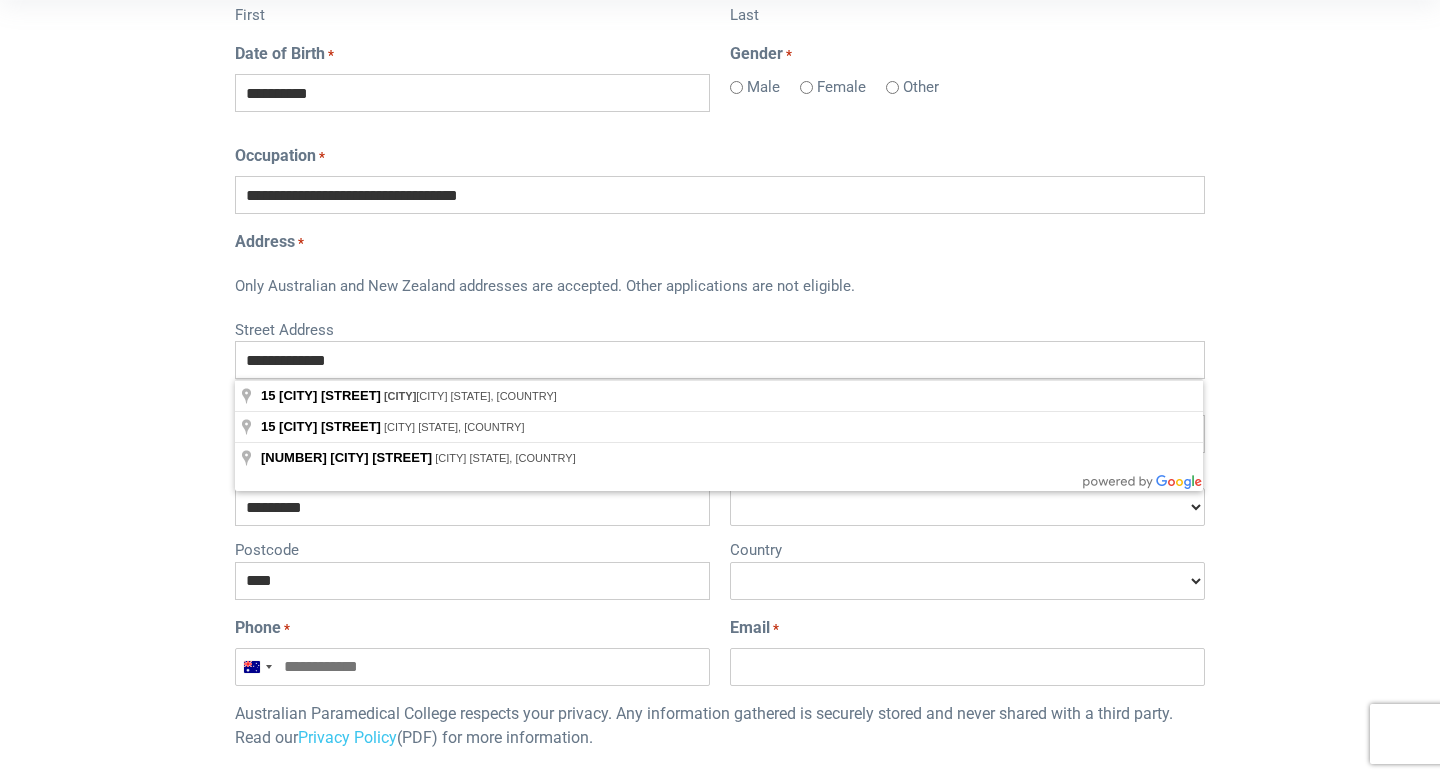 select on "*********" 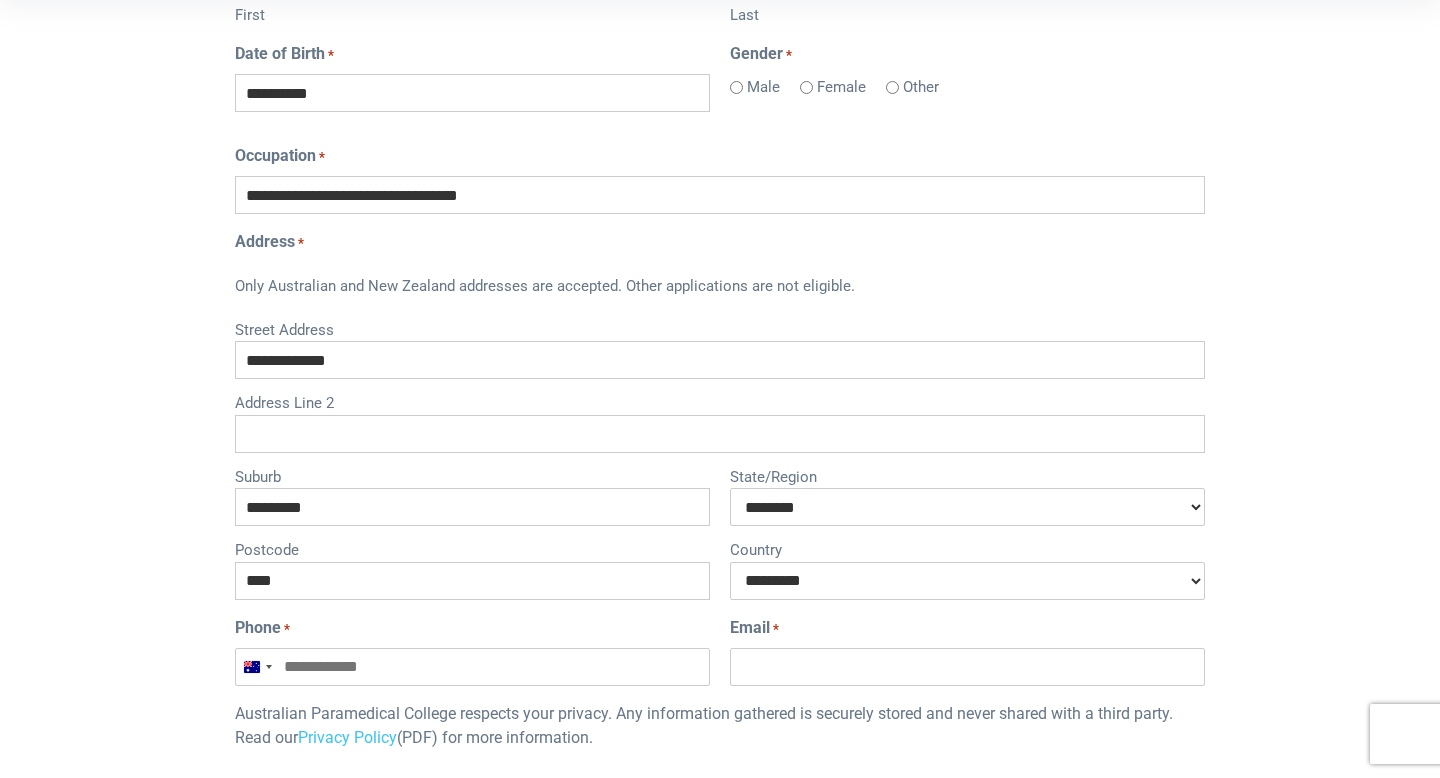 select on "********" 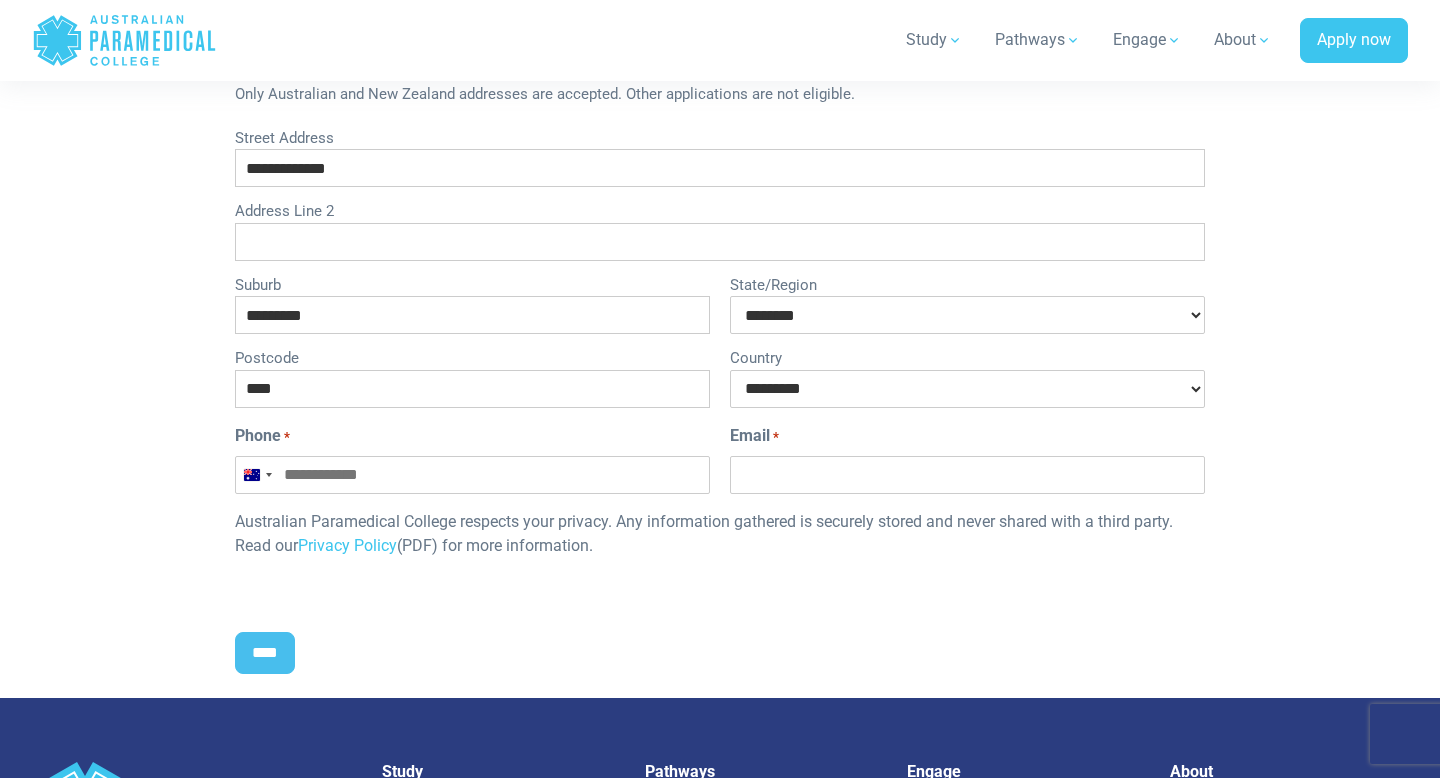 scroll, scrollTop: 911, scrollLeft: 0, axis: vertical 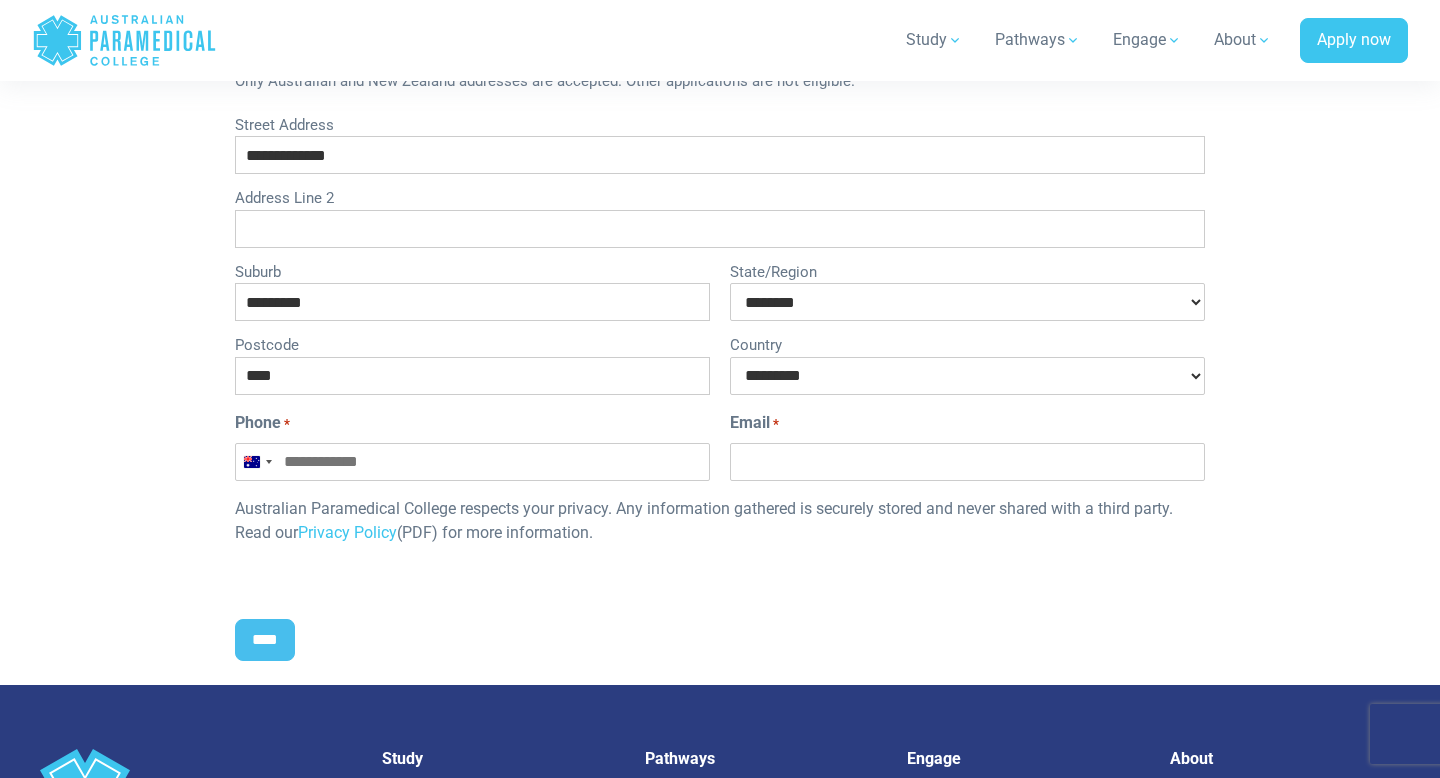 click on "Phone *" at bounding box center [472, 462] 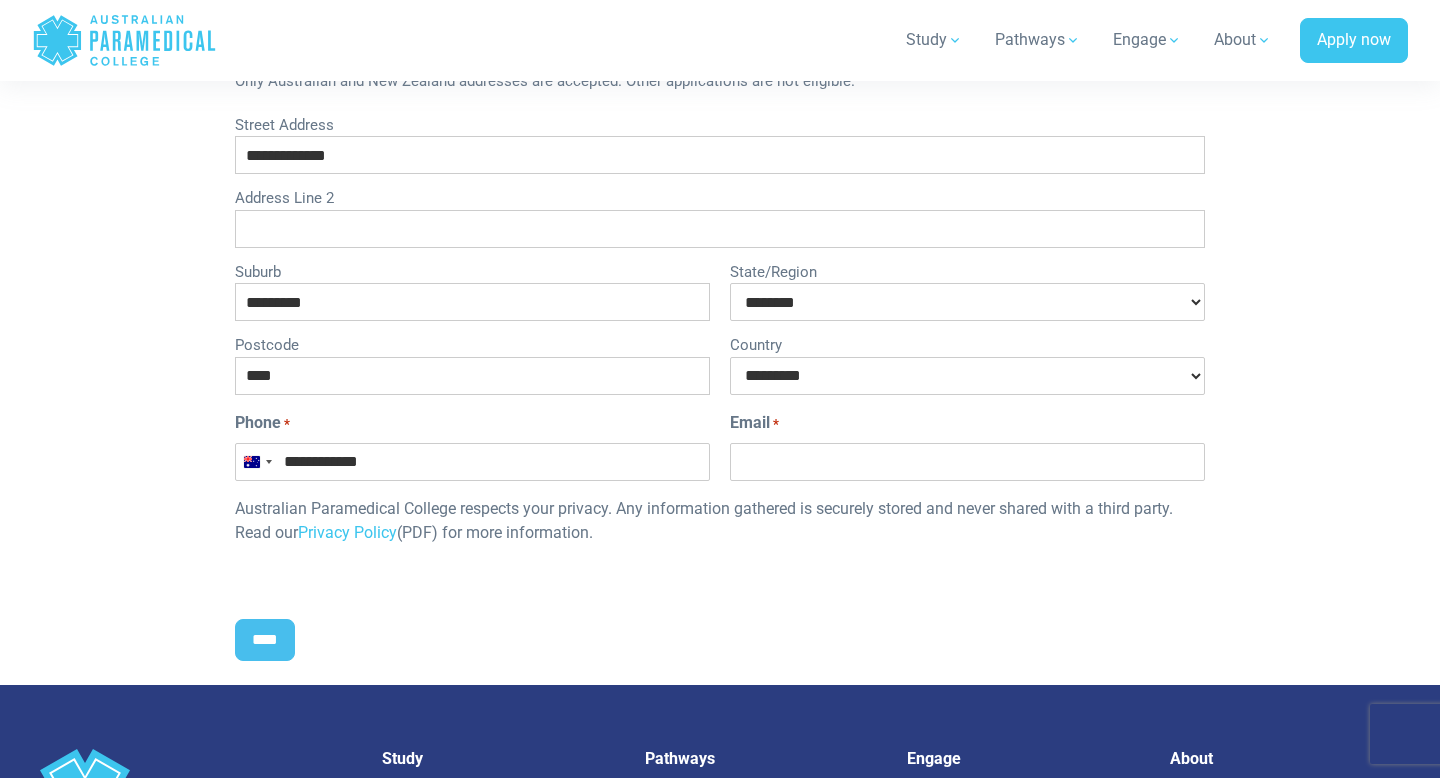 type on "**********" 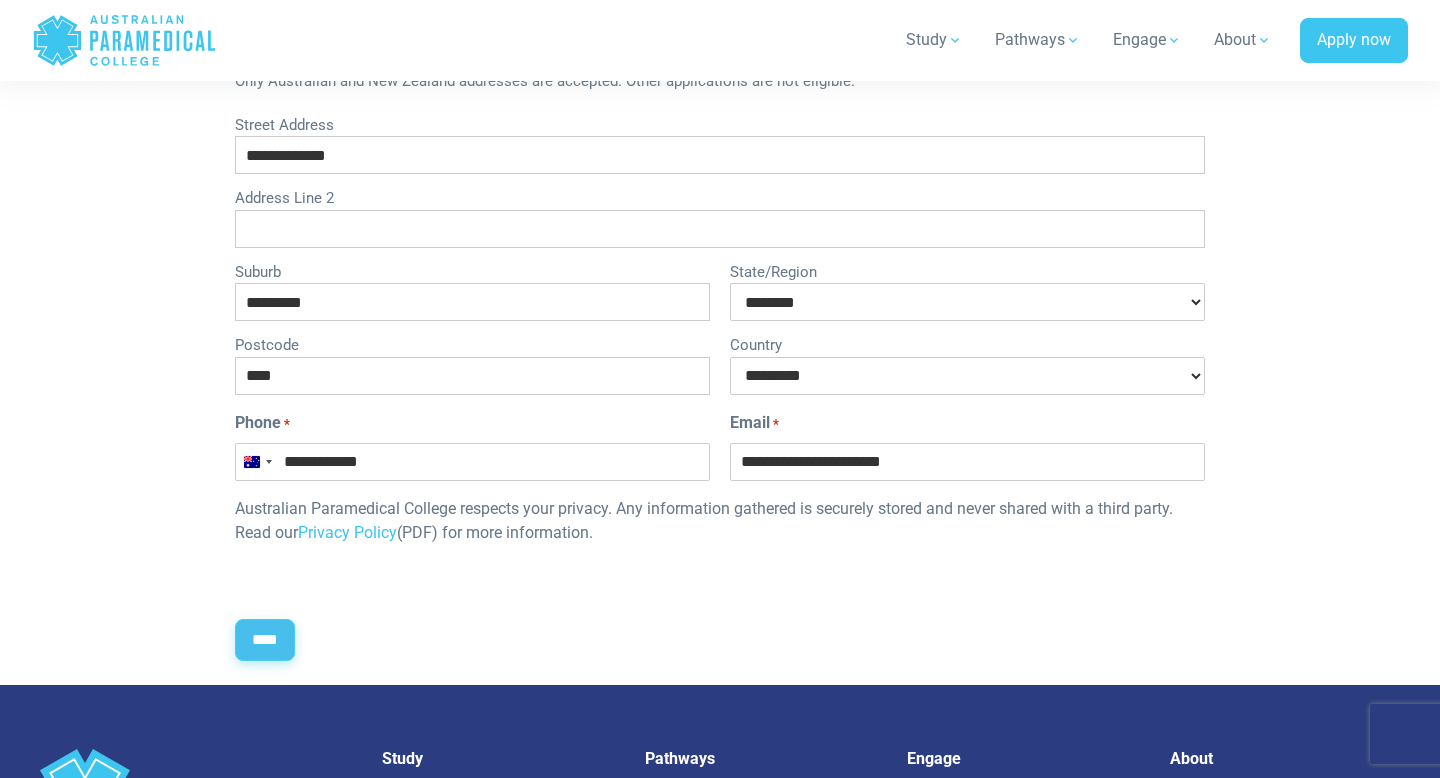 type on "**********" 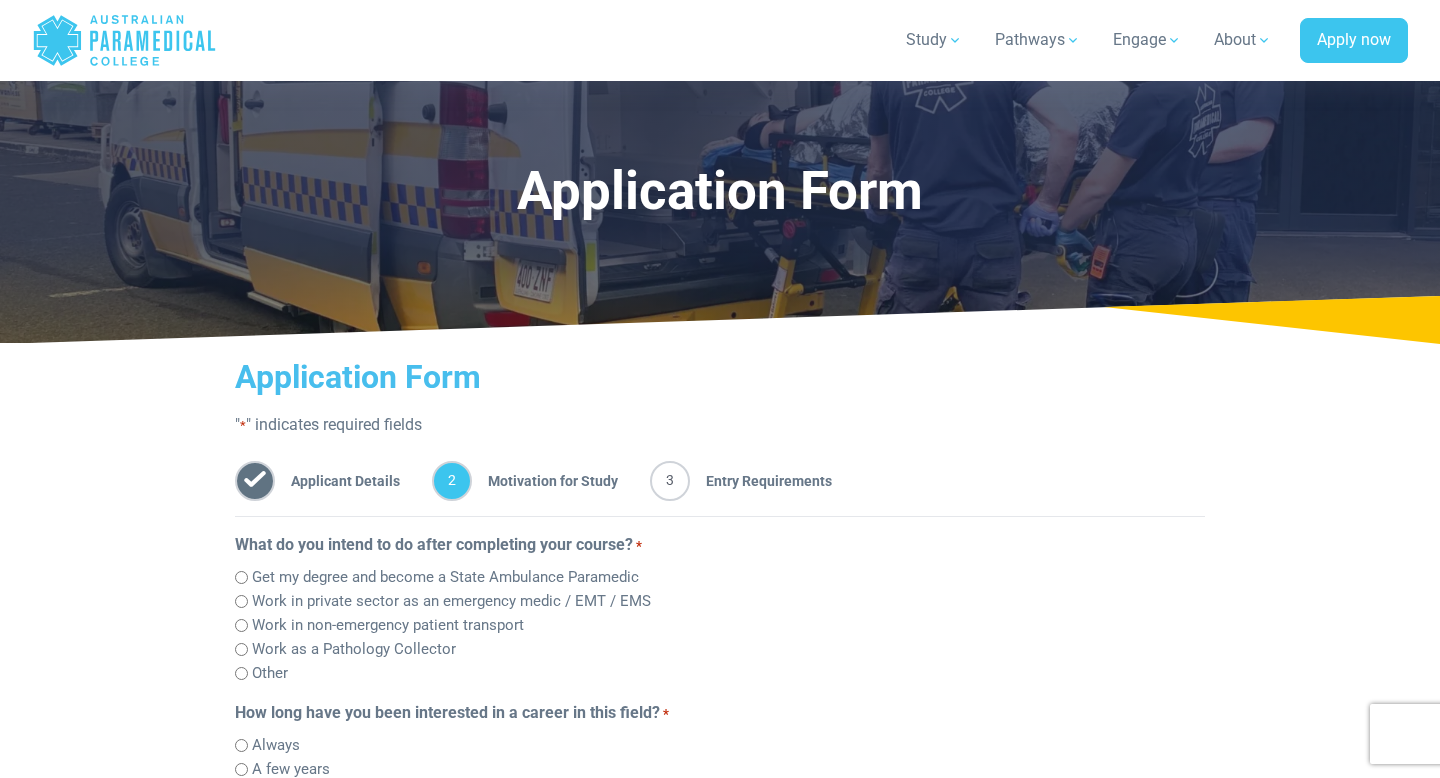 scroll, scrollTop: 358, scrollLeft: 0, axis: vertical 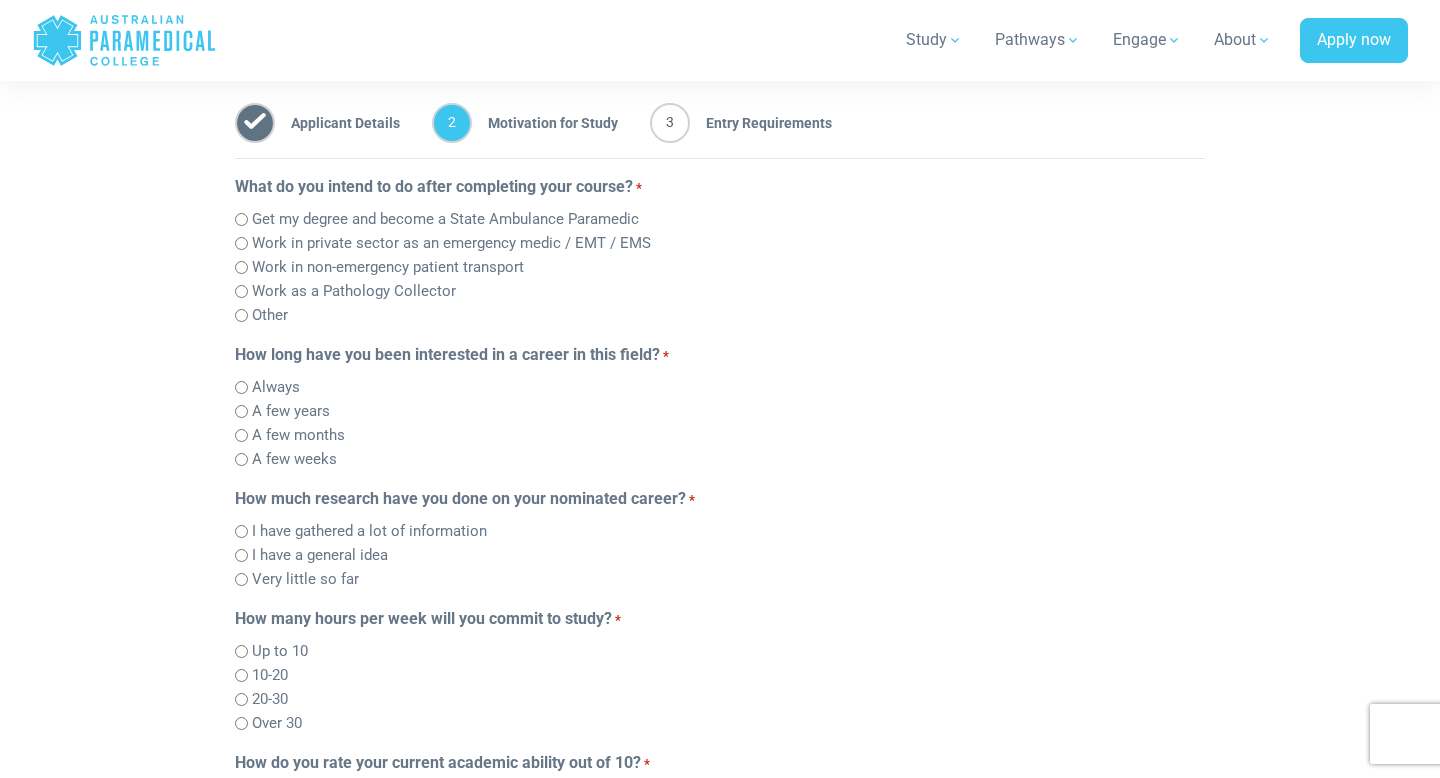 click on "Work as a Pathology Collector" at bounding box center (354, 291) 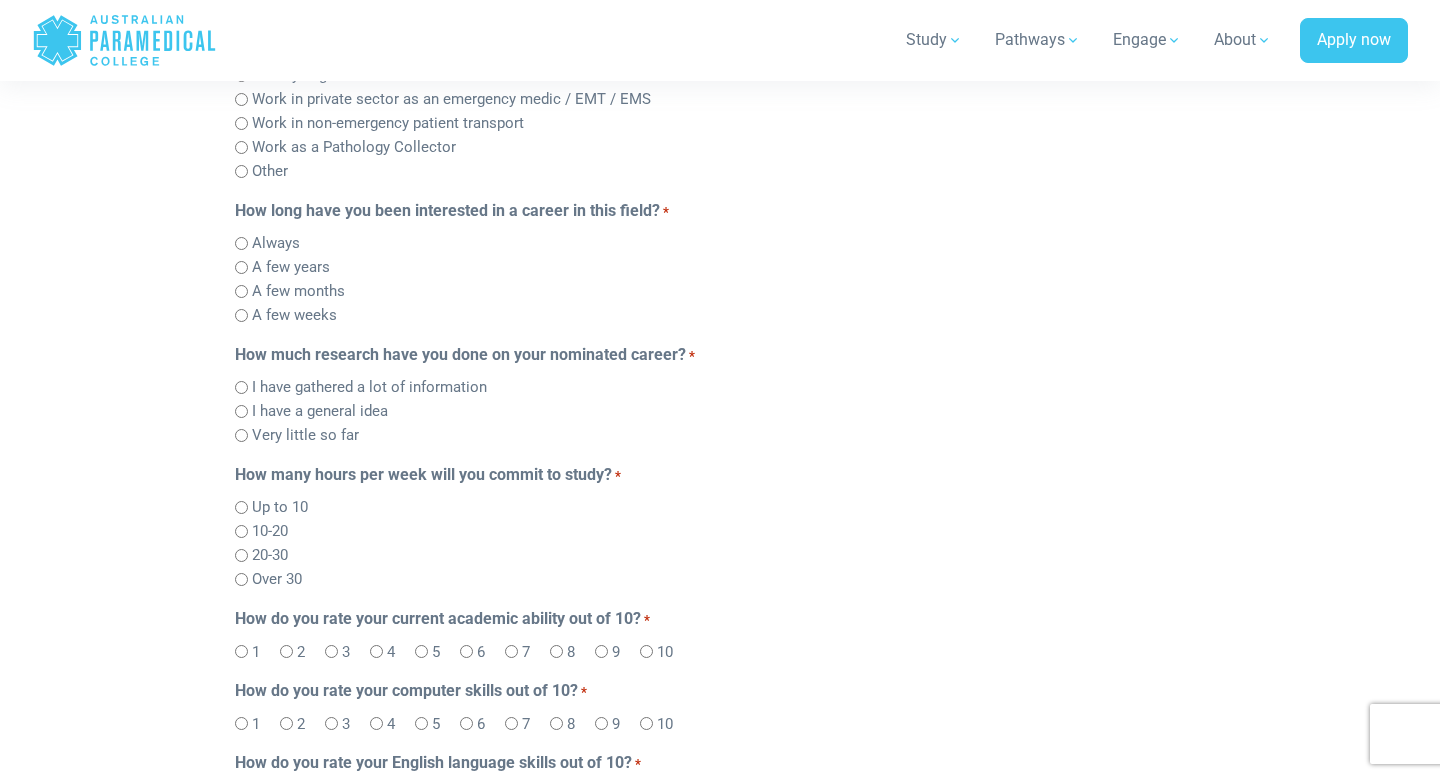 scroll, scrollTop: 504, scrollLeft: 0, axis: vertical 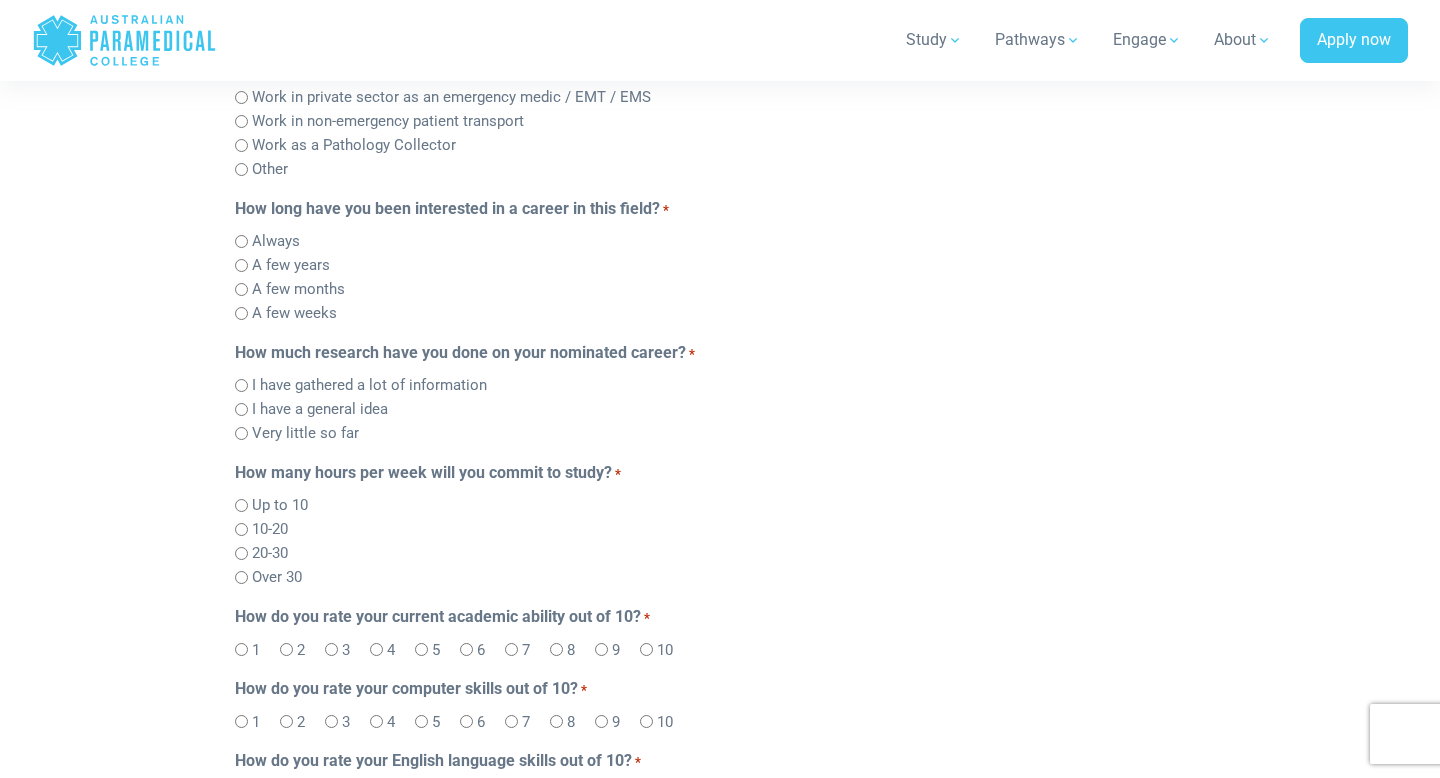 click on "I have a general idea" at bounding box center (320, 409) 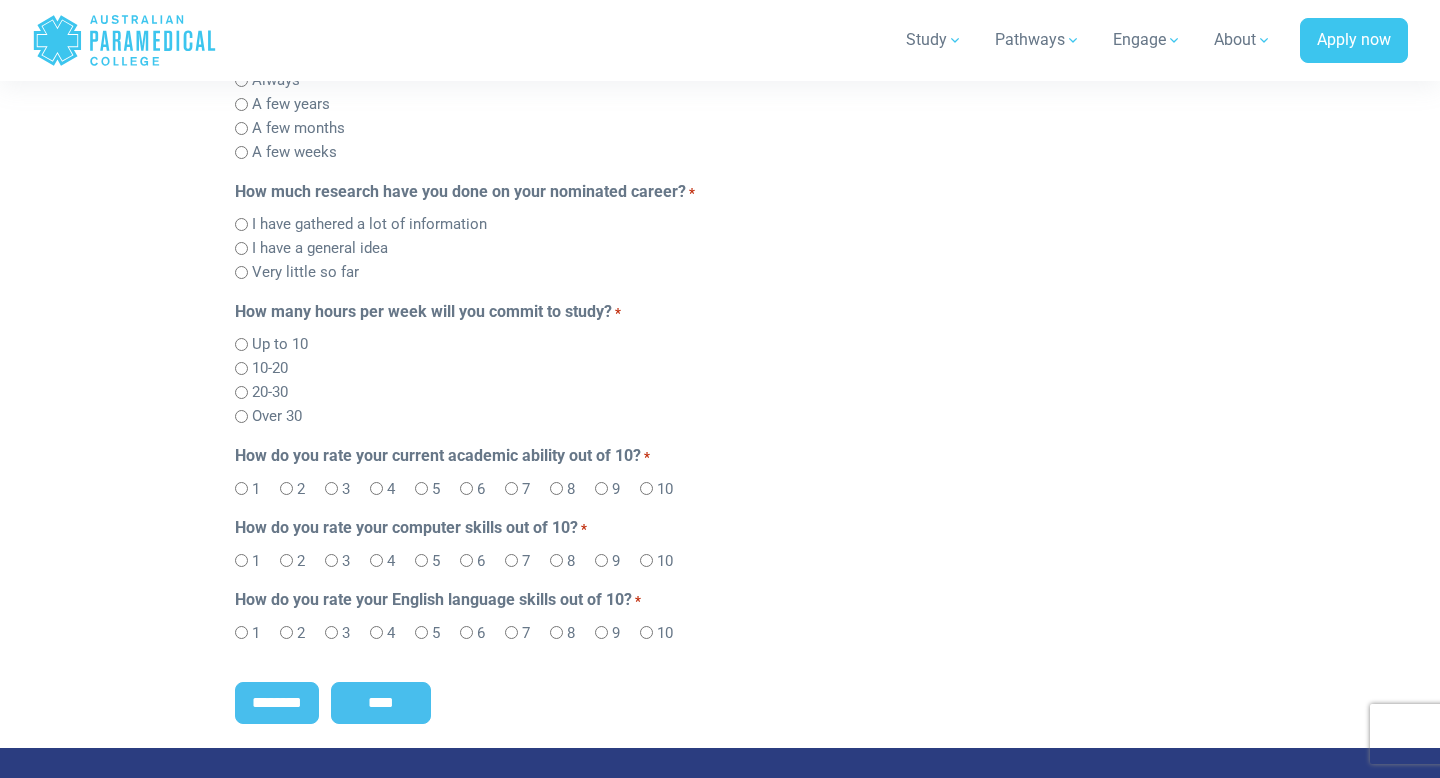 scroll, scrollTop: 668, scrollLeft: 0, axis: vertical 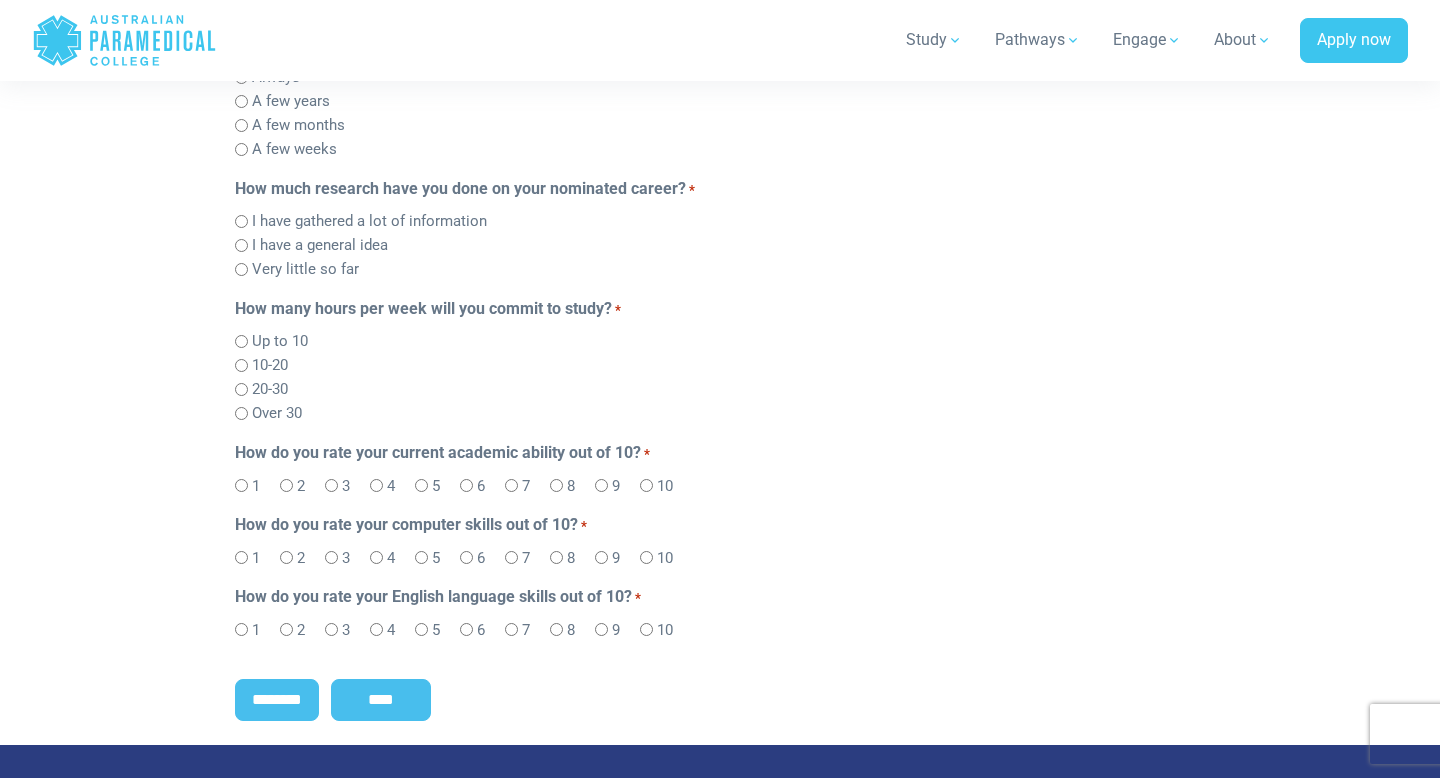 click on "Up to 10" at bounding box center [280, 341] 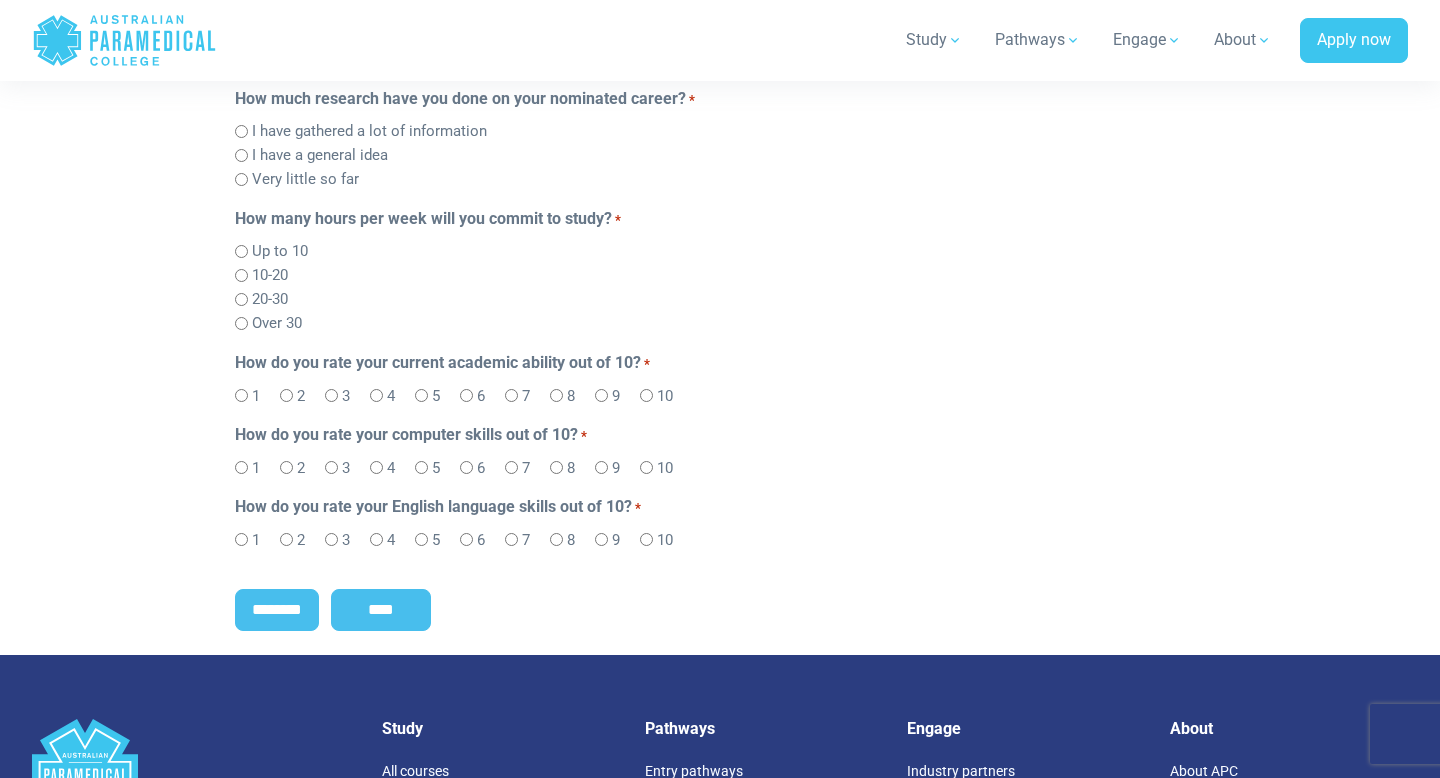 scroll, scrollTop: 770, scrollLeft: 0, axis: vertical 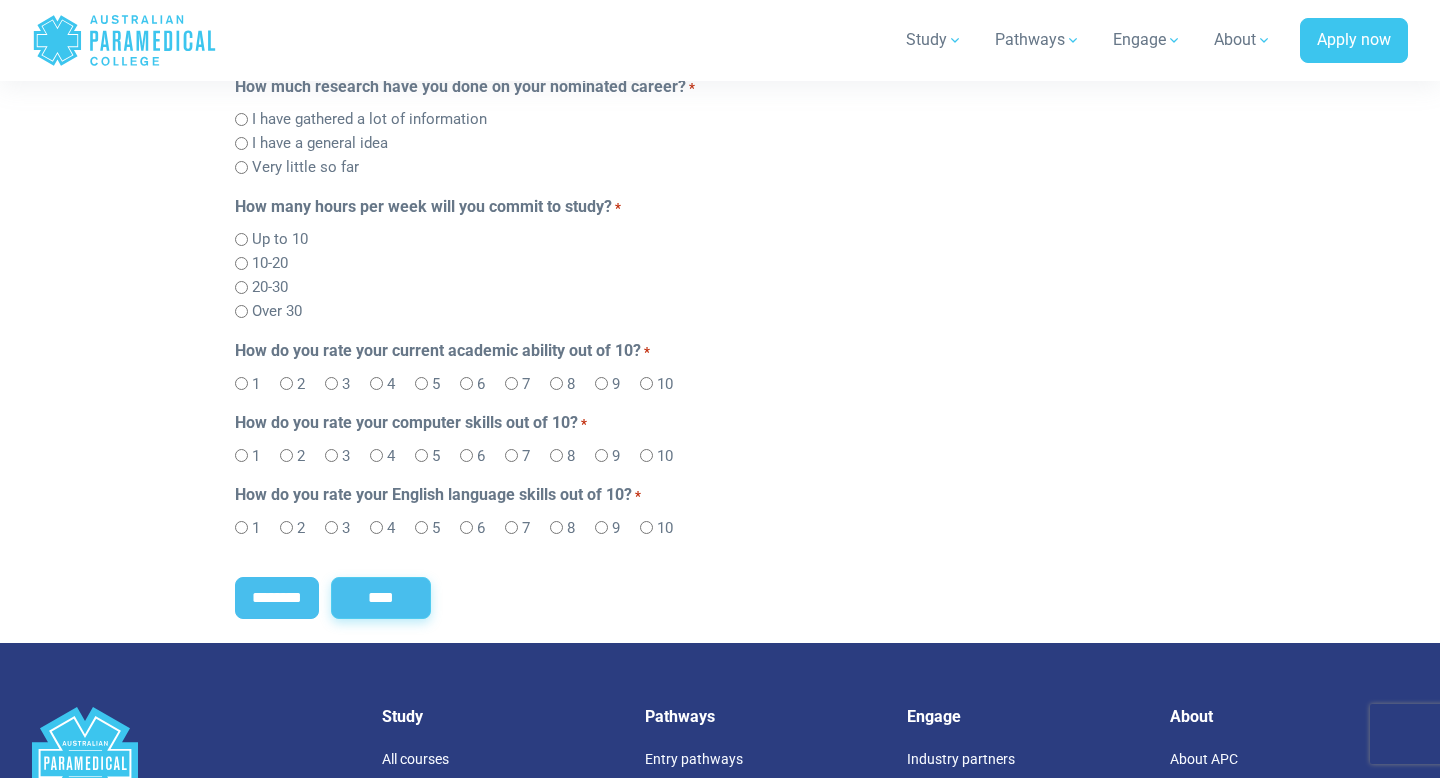 click on "****" at bounding box center [381, 598] 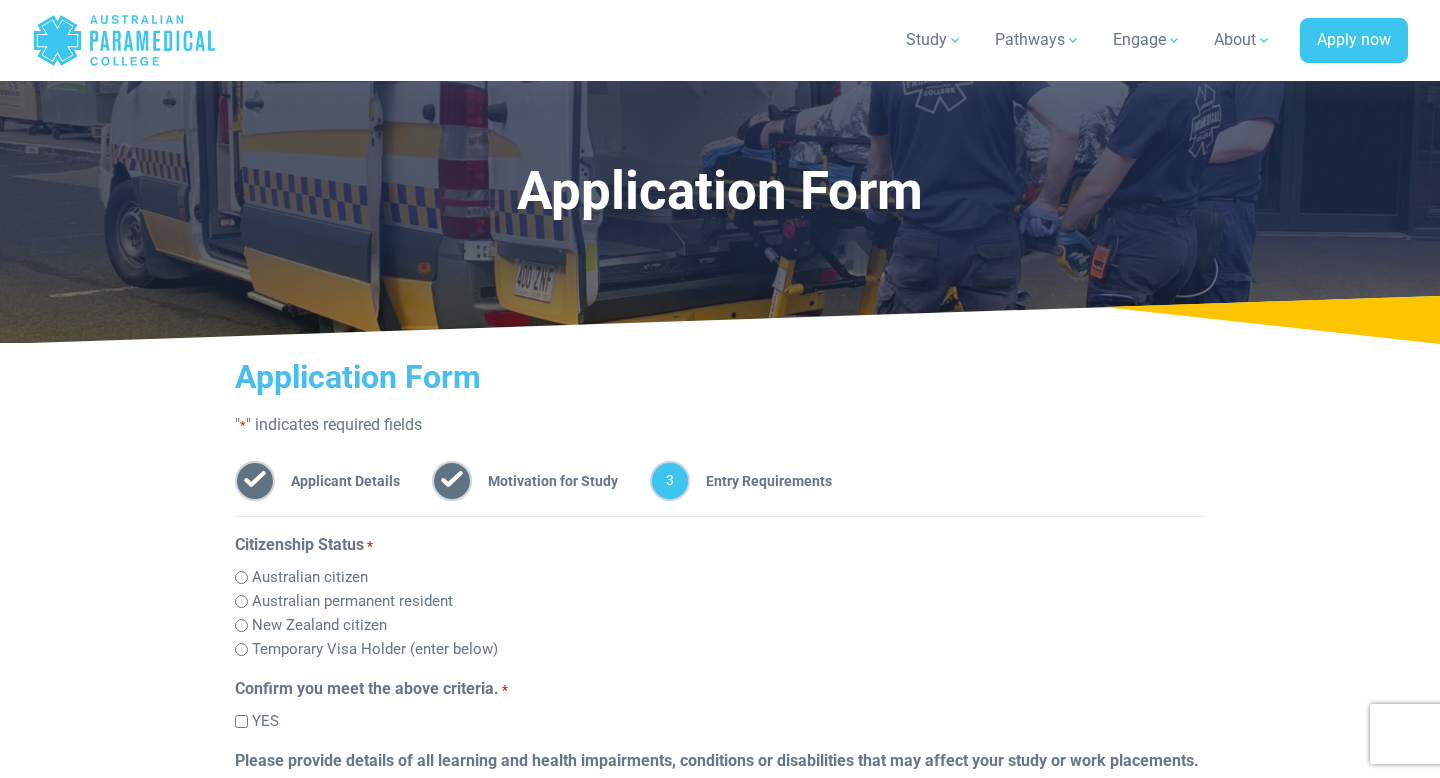 scroll, scrollTop: 358, scrollLeft: 0, axis: vertical 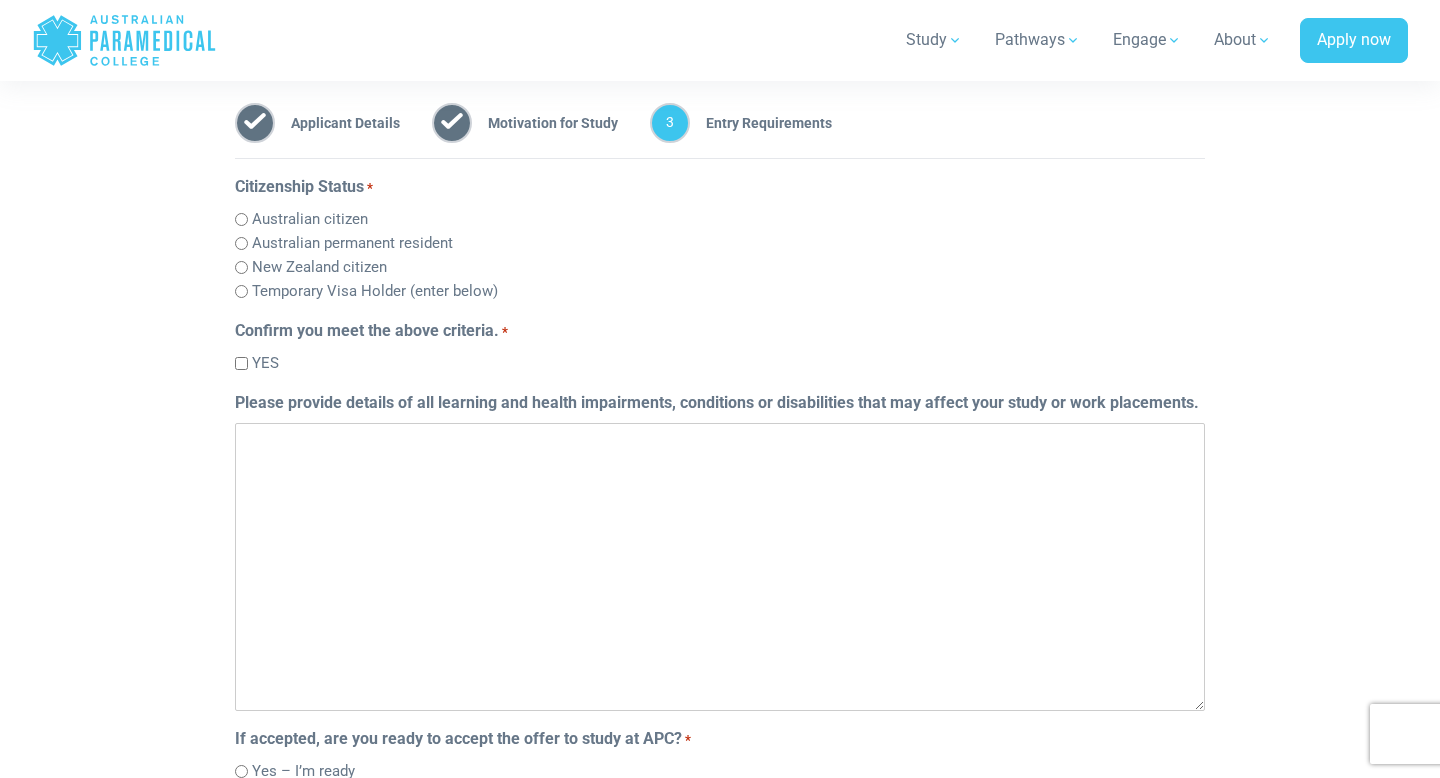 click on "Australian citizen" at bounding box center (310, 219) 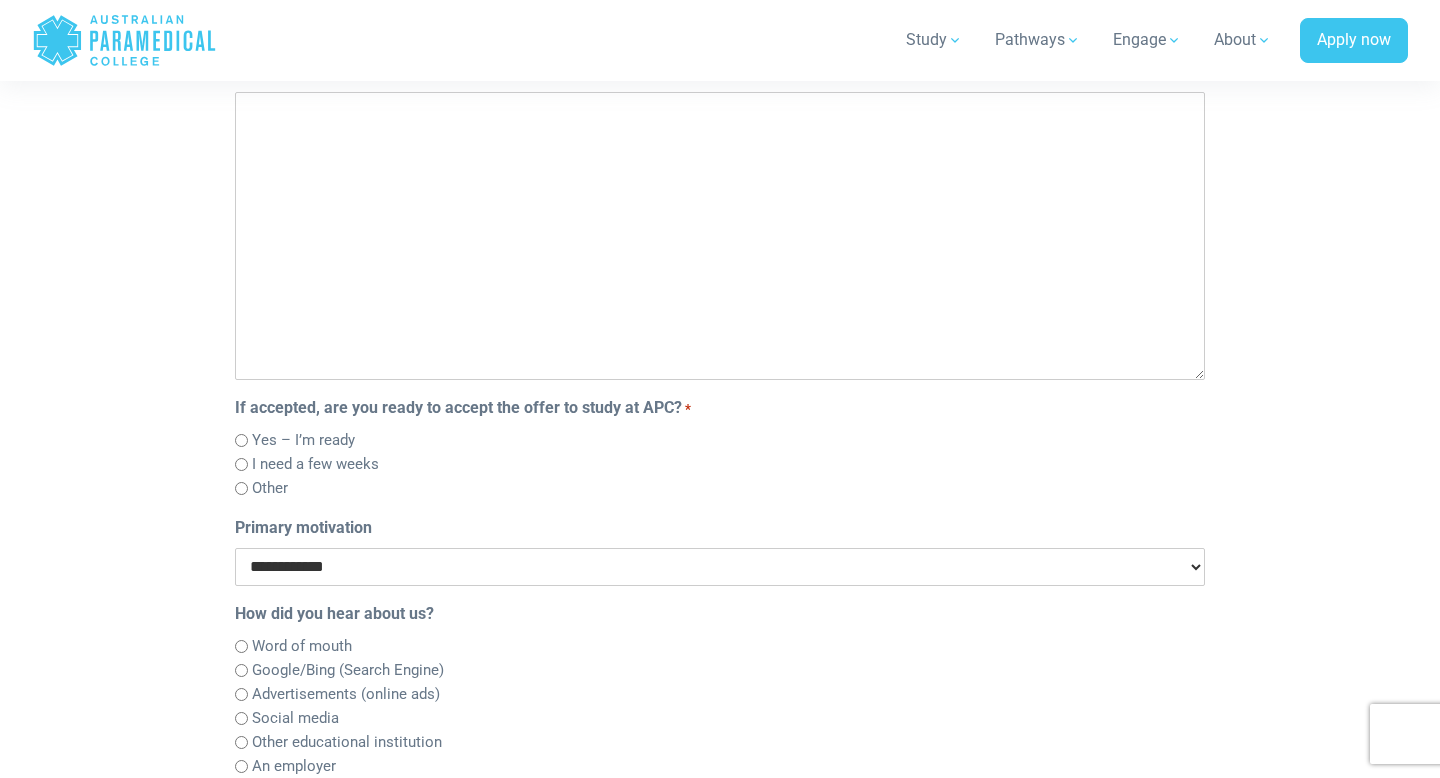 scroll, scrollTop: 698, scrollLeft: 0, axis: vertical 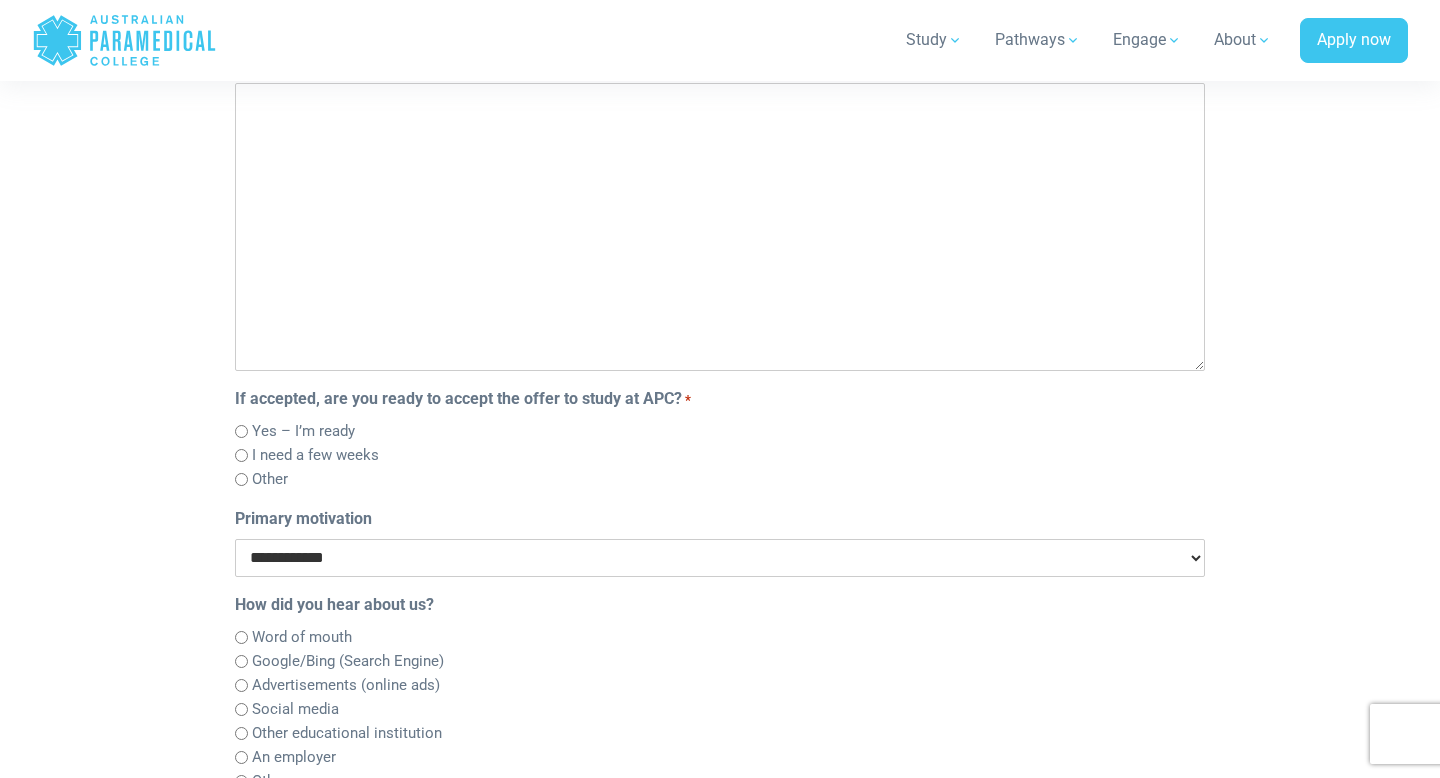 click on "Yes – I’m ready" at bounding box center [303, 431] 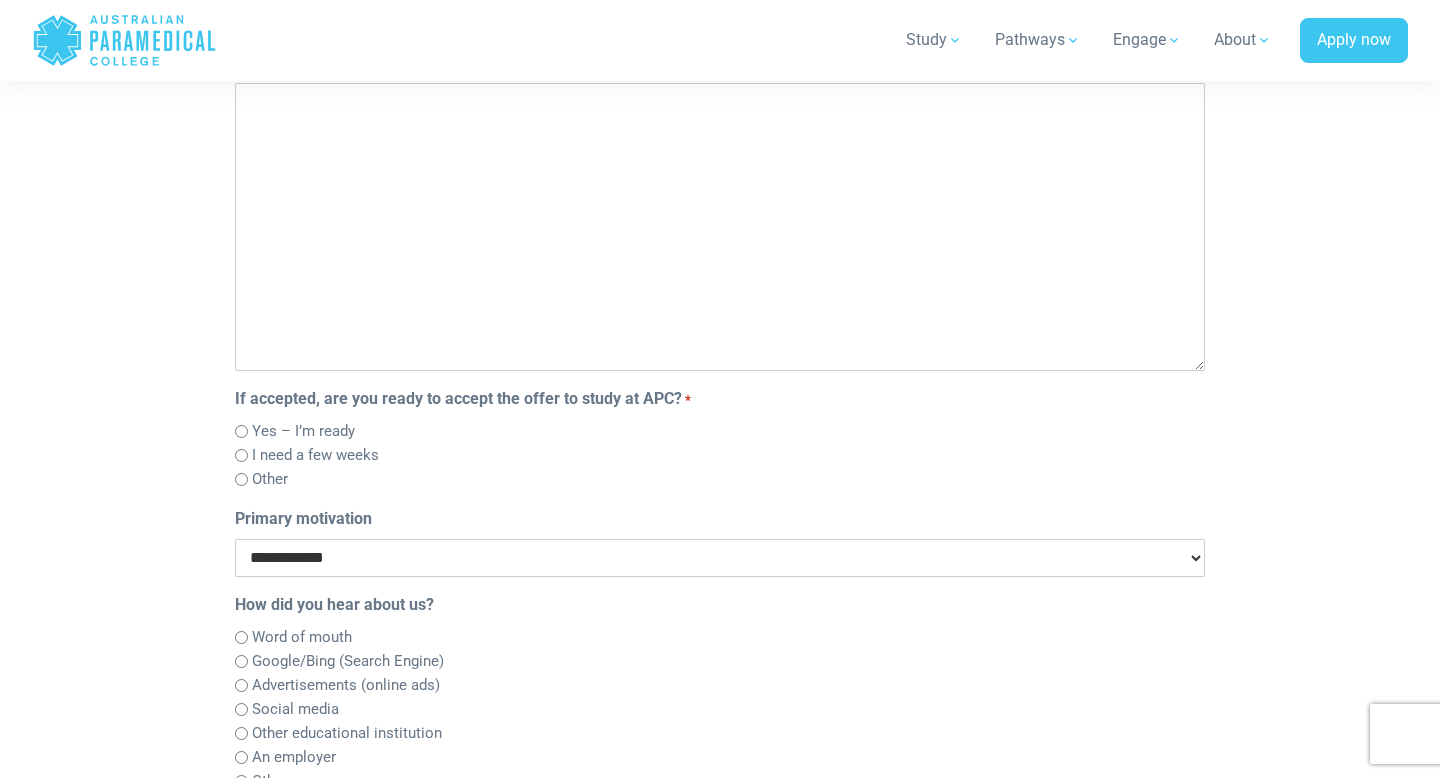 click on "**********" at bounding box center [720, 558] 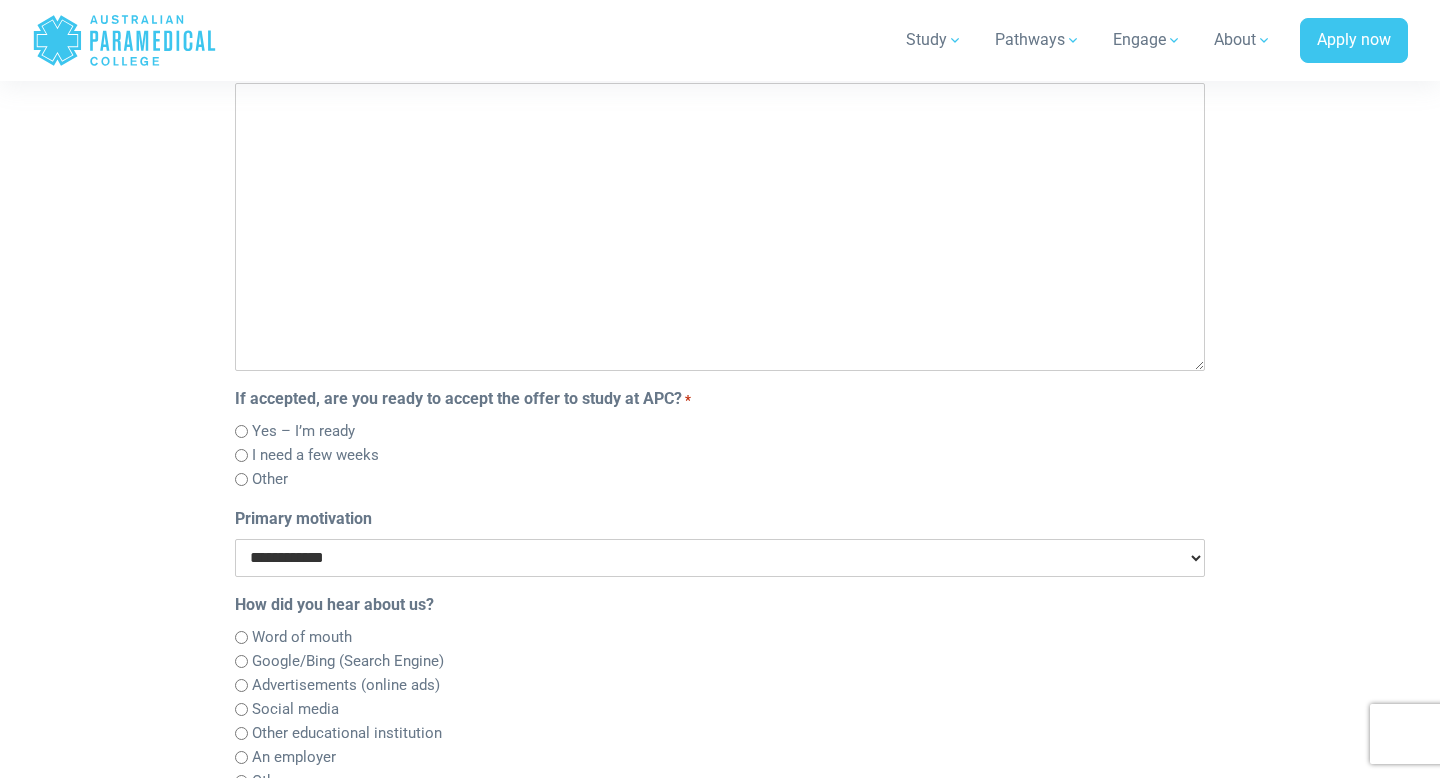 select on "**********" 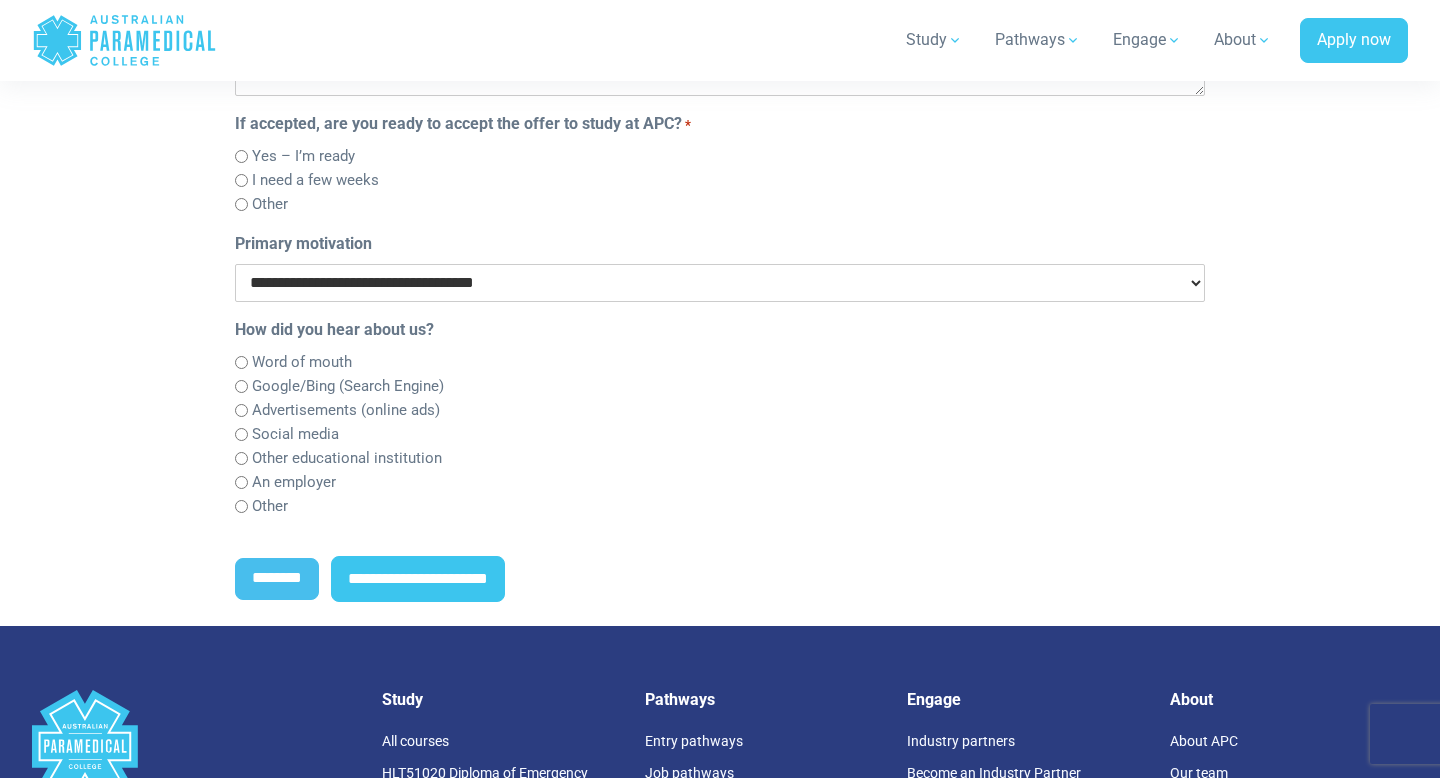 scroll, scrollTop: 980, scrollLeft: 0, axis: vertical 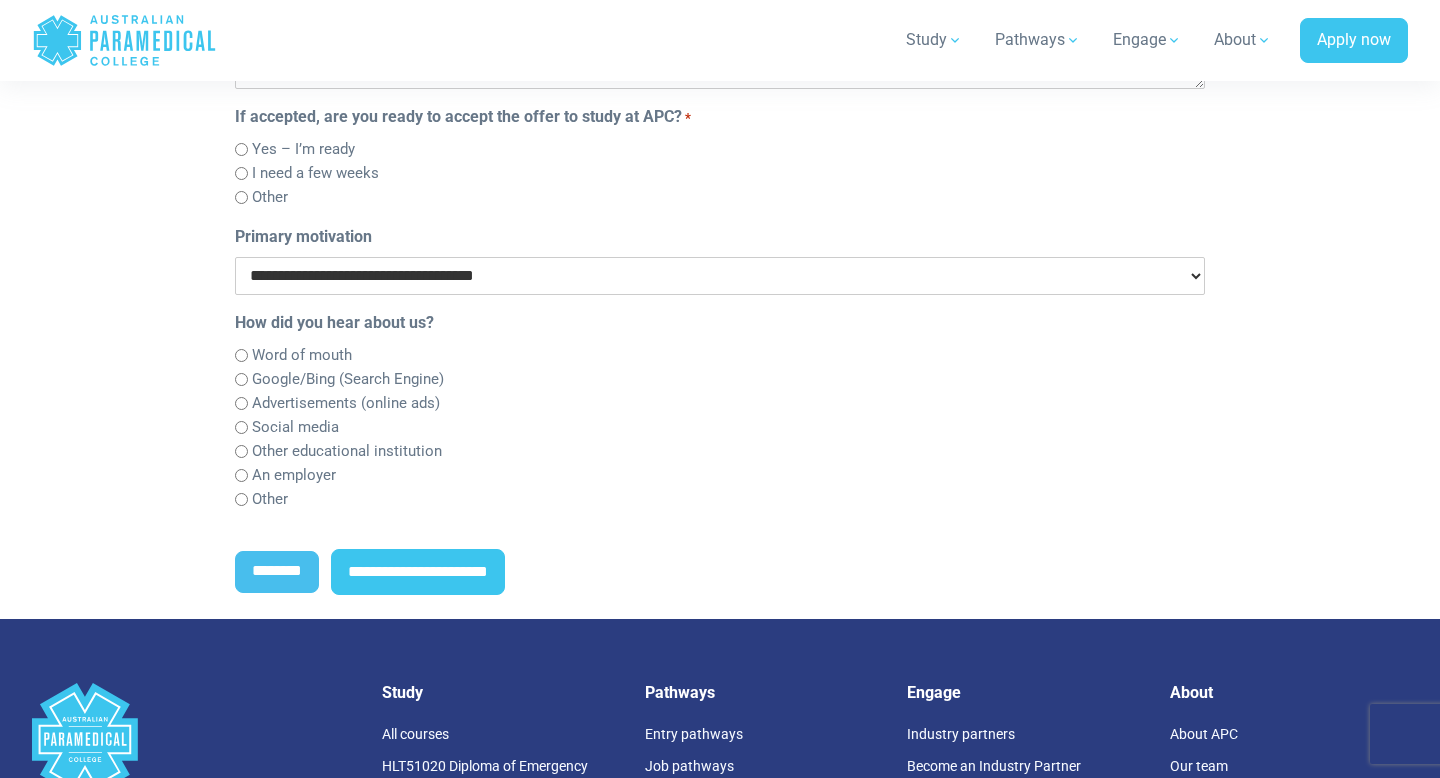 click on "Google/Bing (Search Engine)" at bounding box center [348, 379] 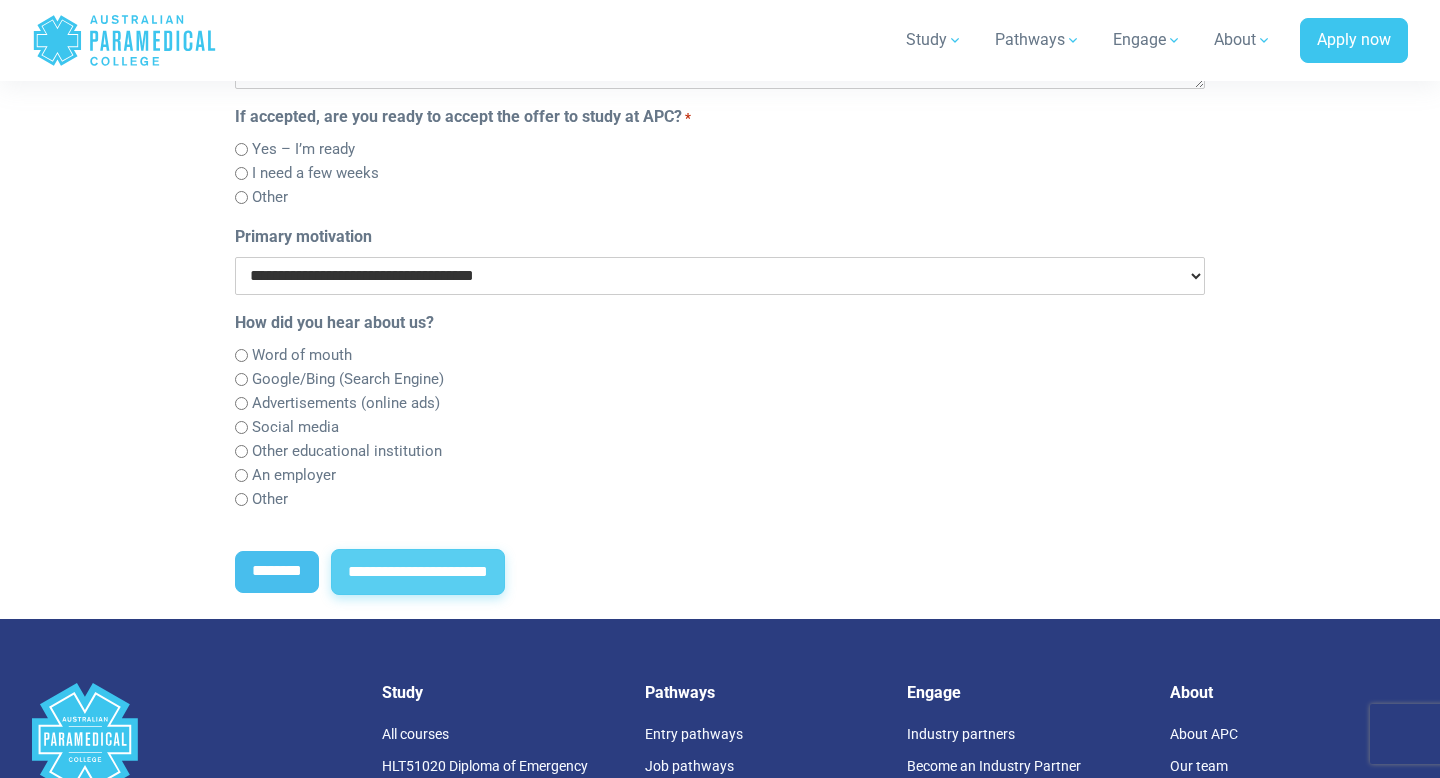 click on "**********" at bounding box center (418, 572) 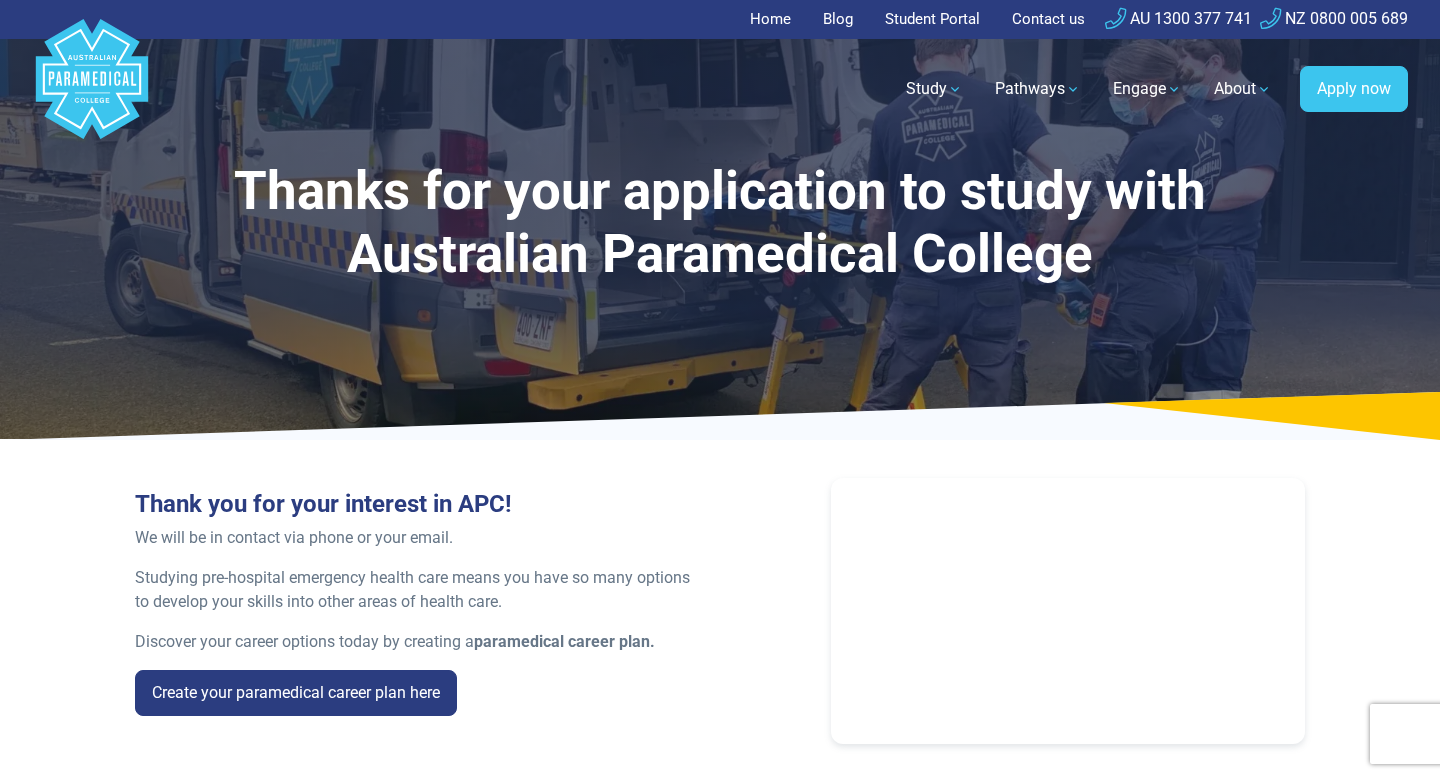 scroll, scrollTop: 0, scrollLeft: 0, axis: both 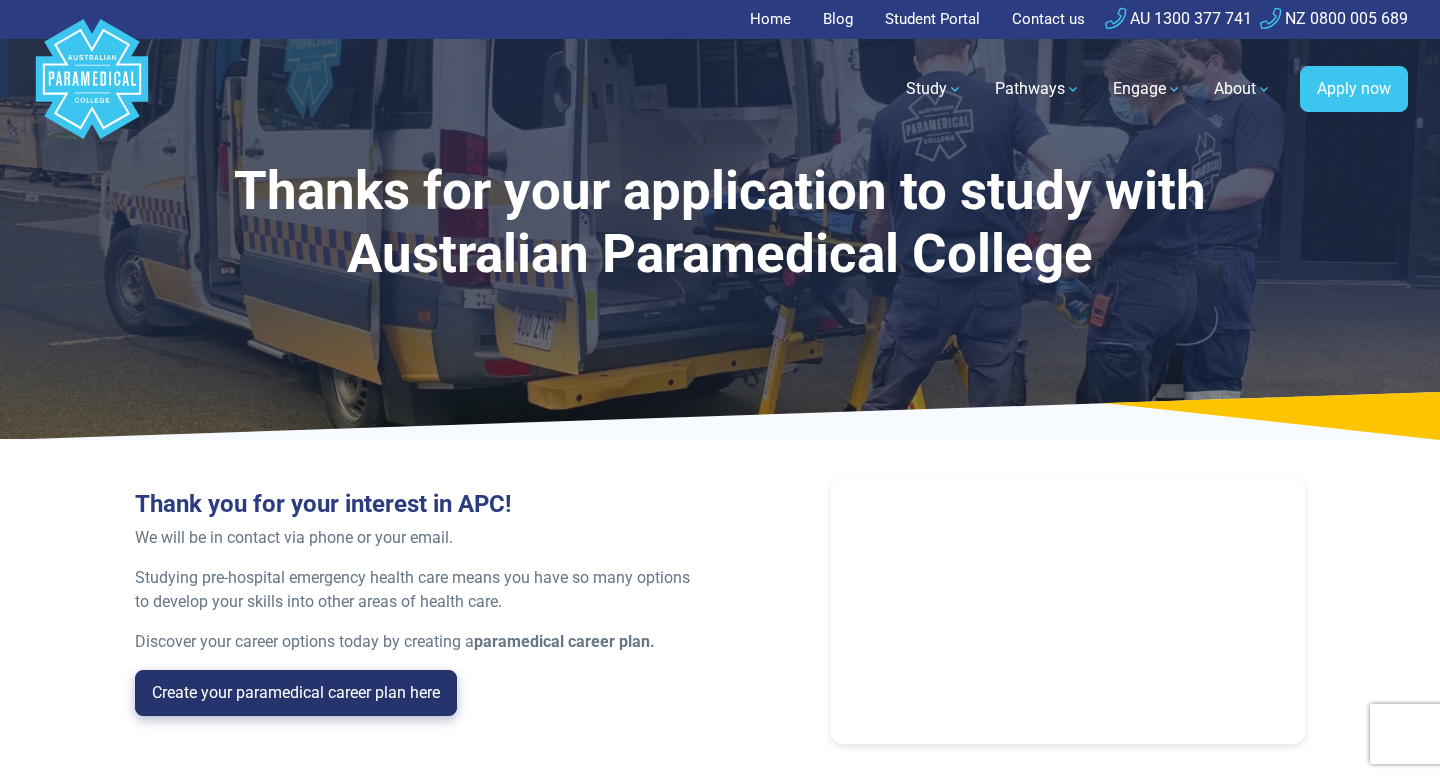 click on "Create your paramedical career plan here" at bounding box center (296, 693) 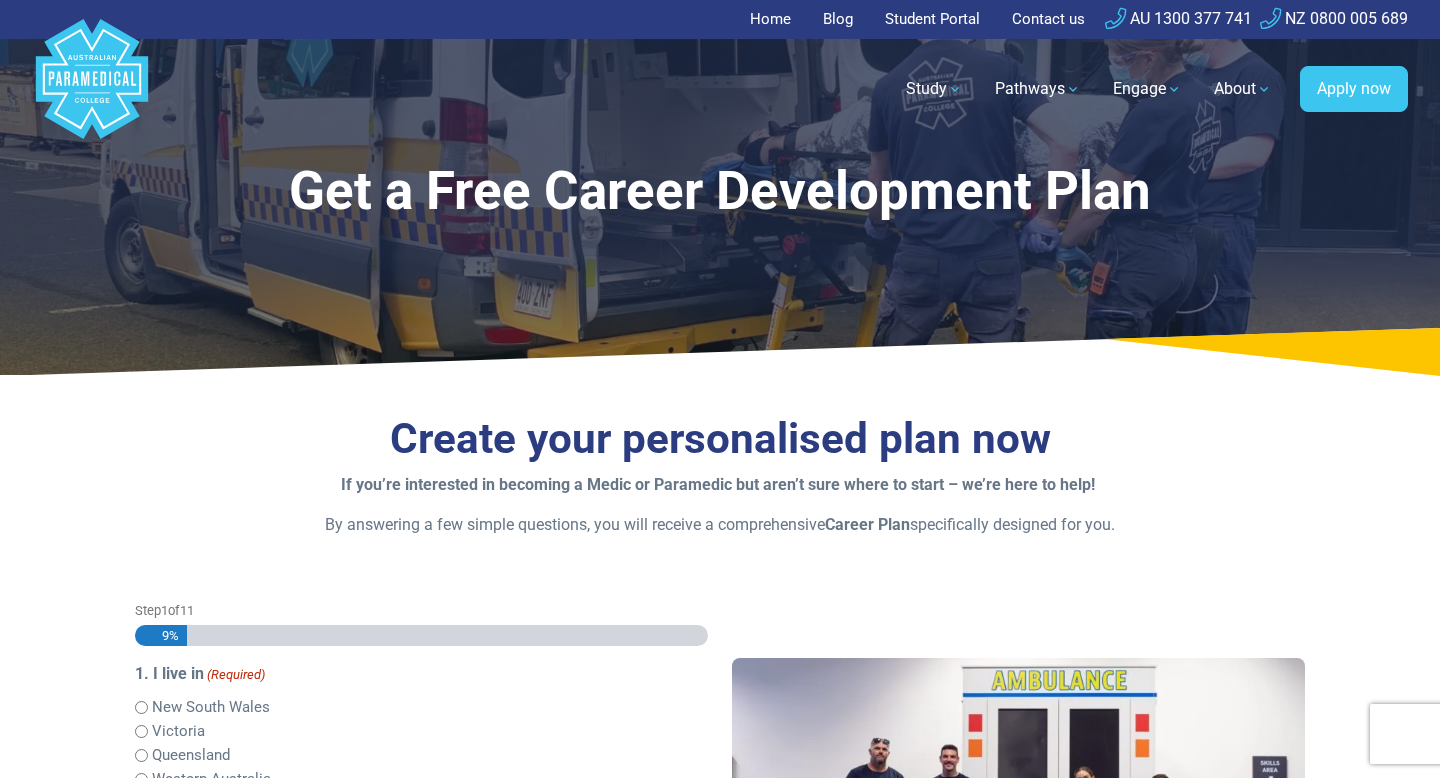 scroll, scrollTop: 0, scrollLeft: 0, axis: both 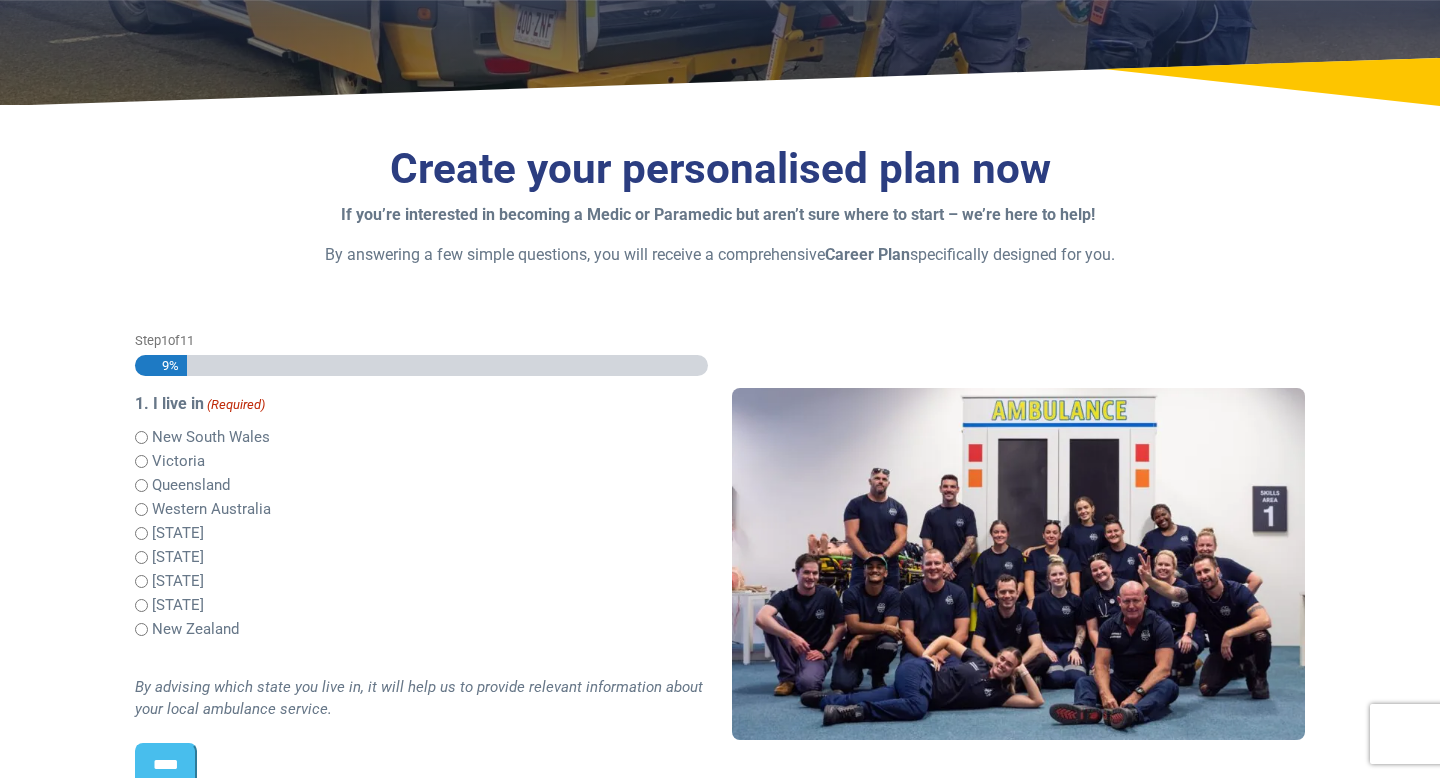 click on "Victoria" at bounding box center (178, 461) 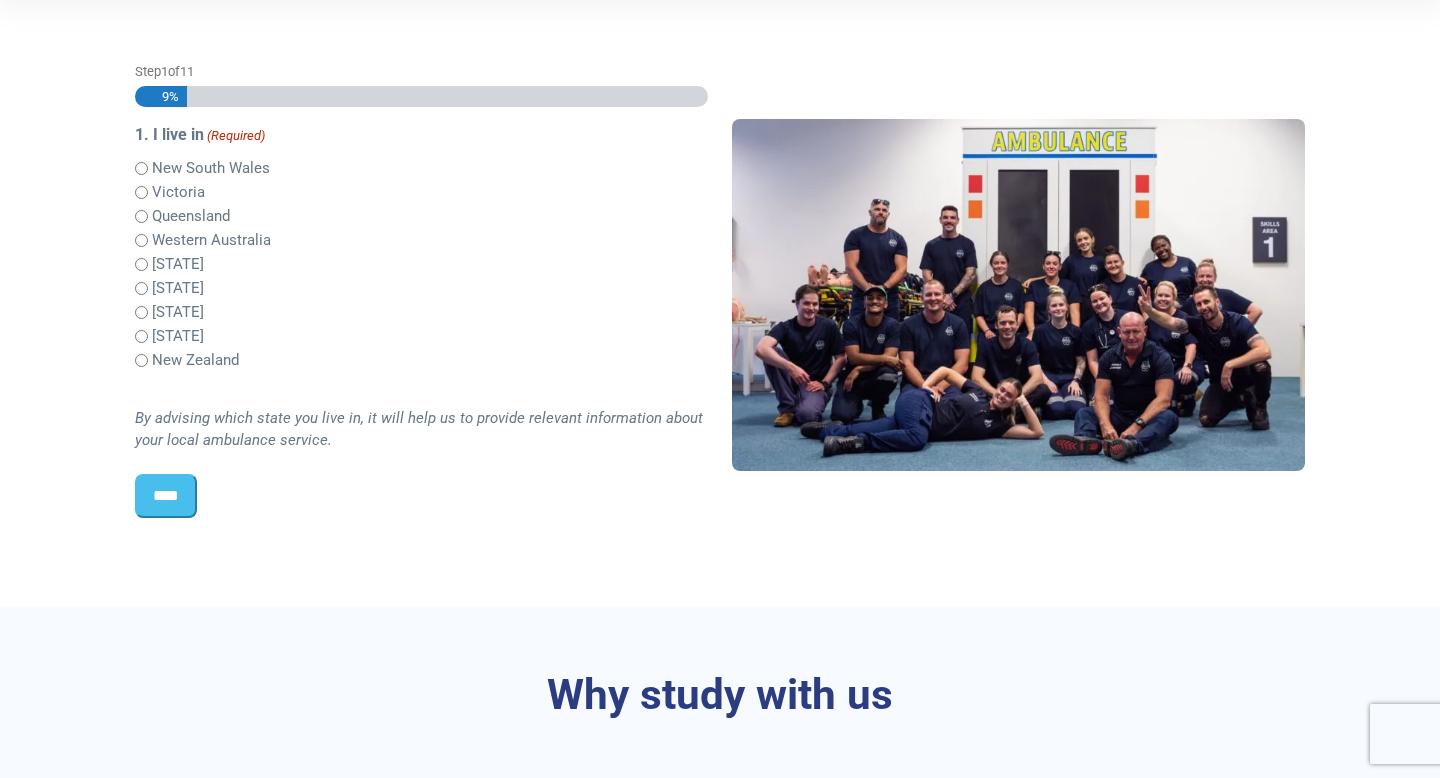 scroll, scrollTop: 542, scrollLeft: 0, axis: vertical 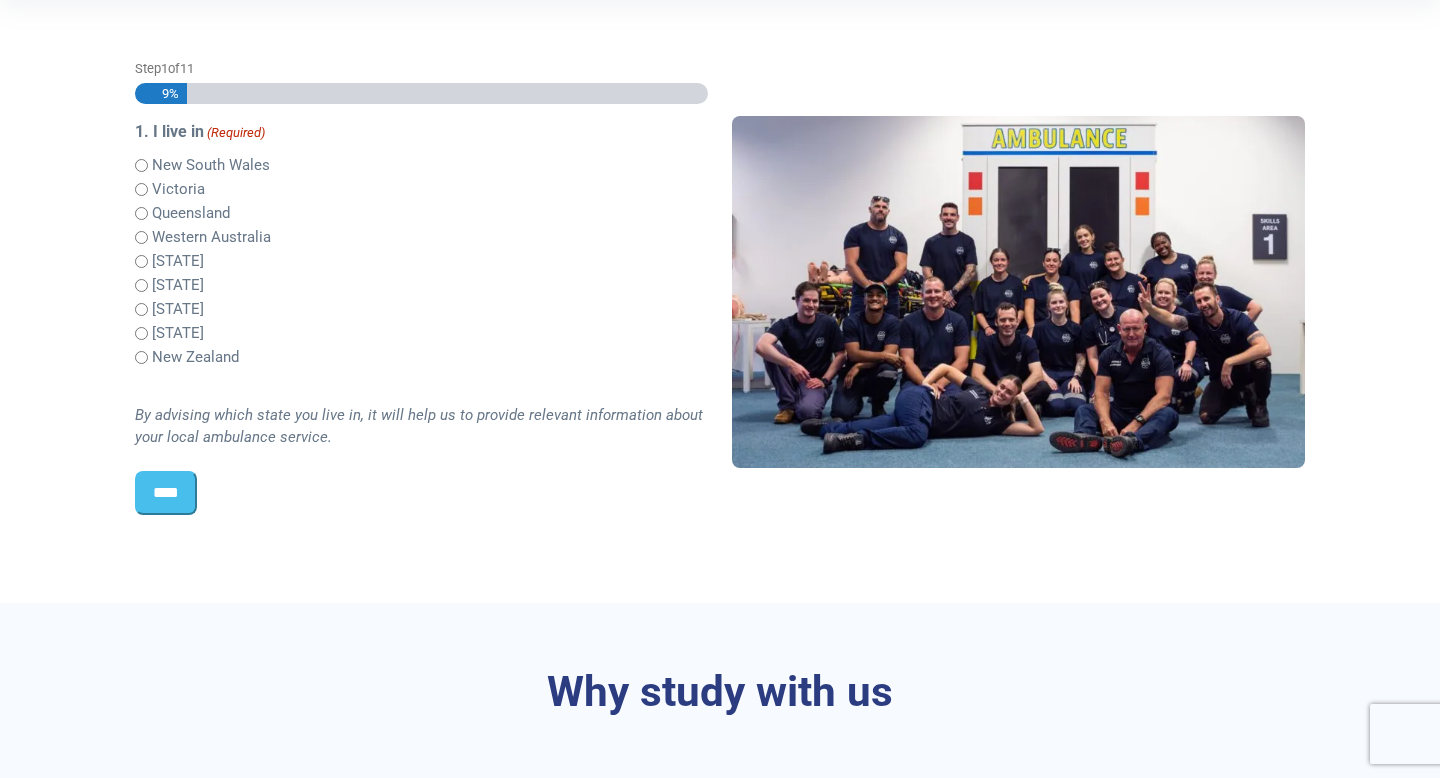 click on "****" at bounding box center (166, 493) 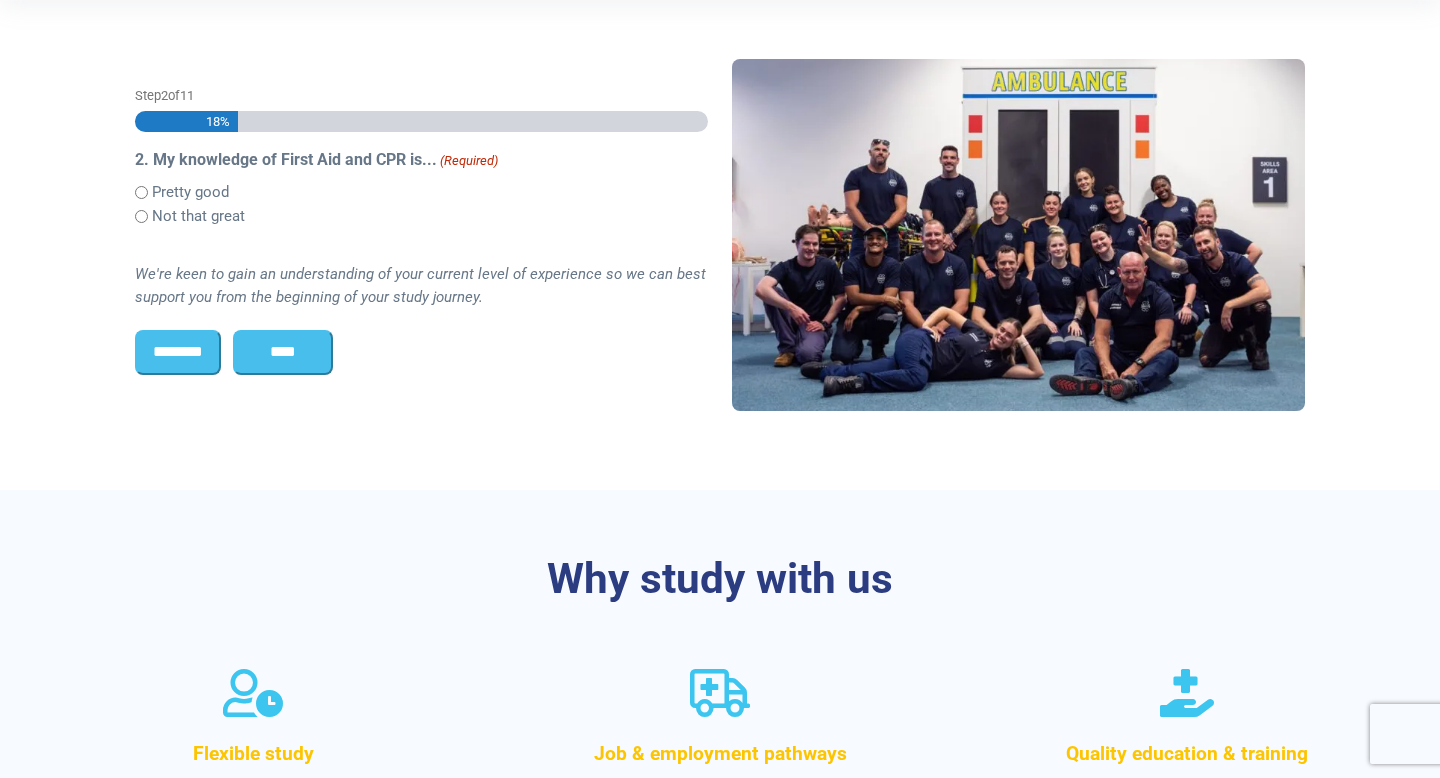 scroll, scrollTop: 528, scrollLeft: 0, axis: vertical 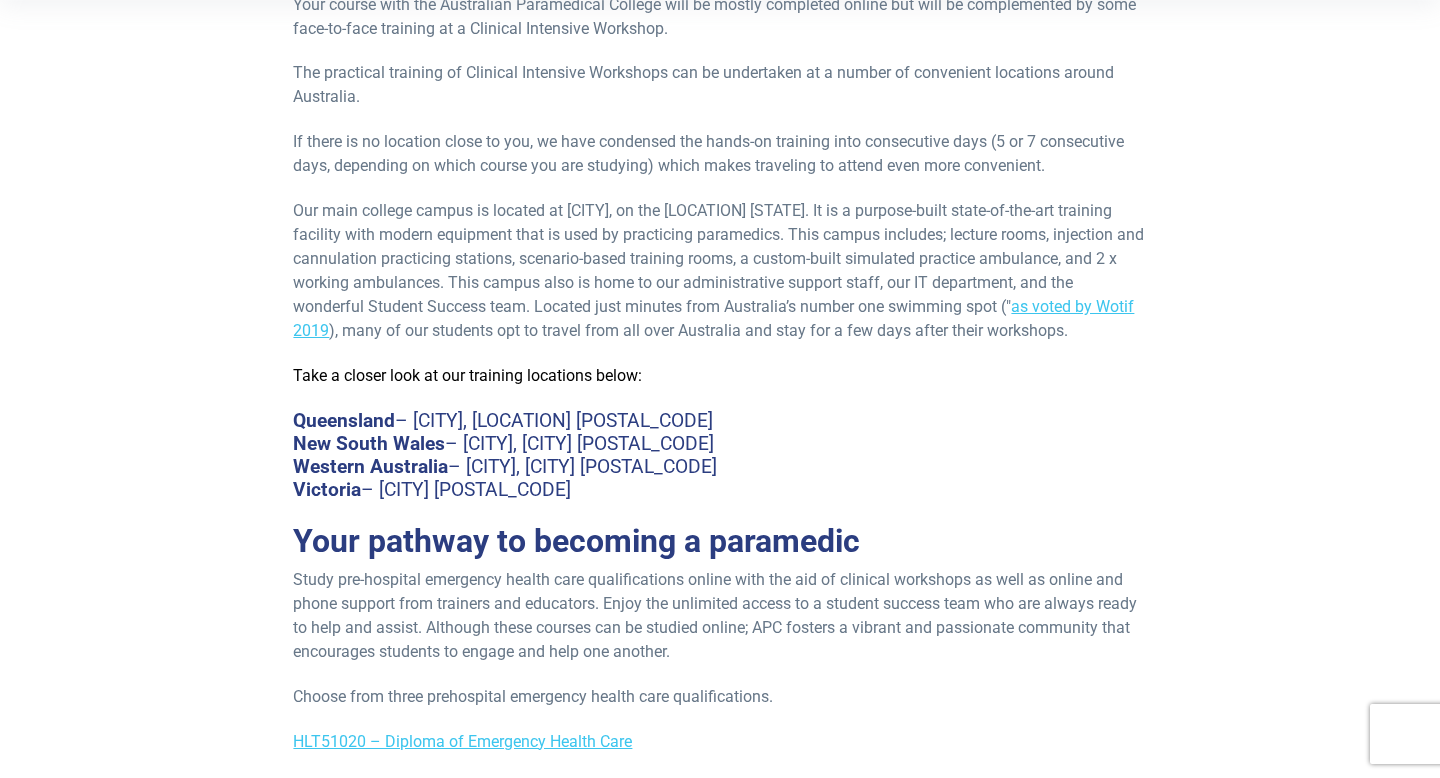 drag, startPoint x: 576, startPoint y: 511, endPoint x: 385, endPoint y: 512, distance: 191.00262 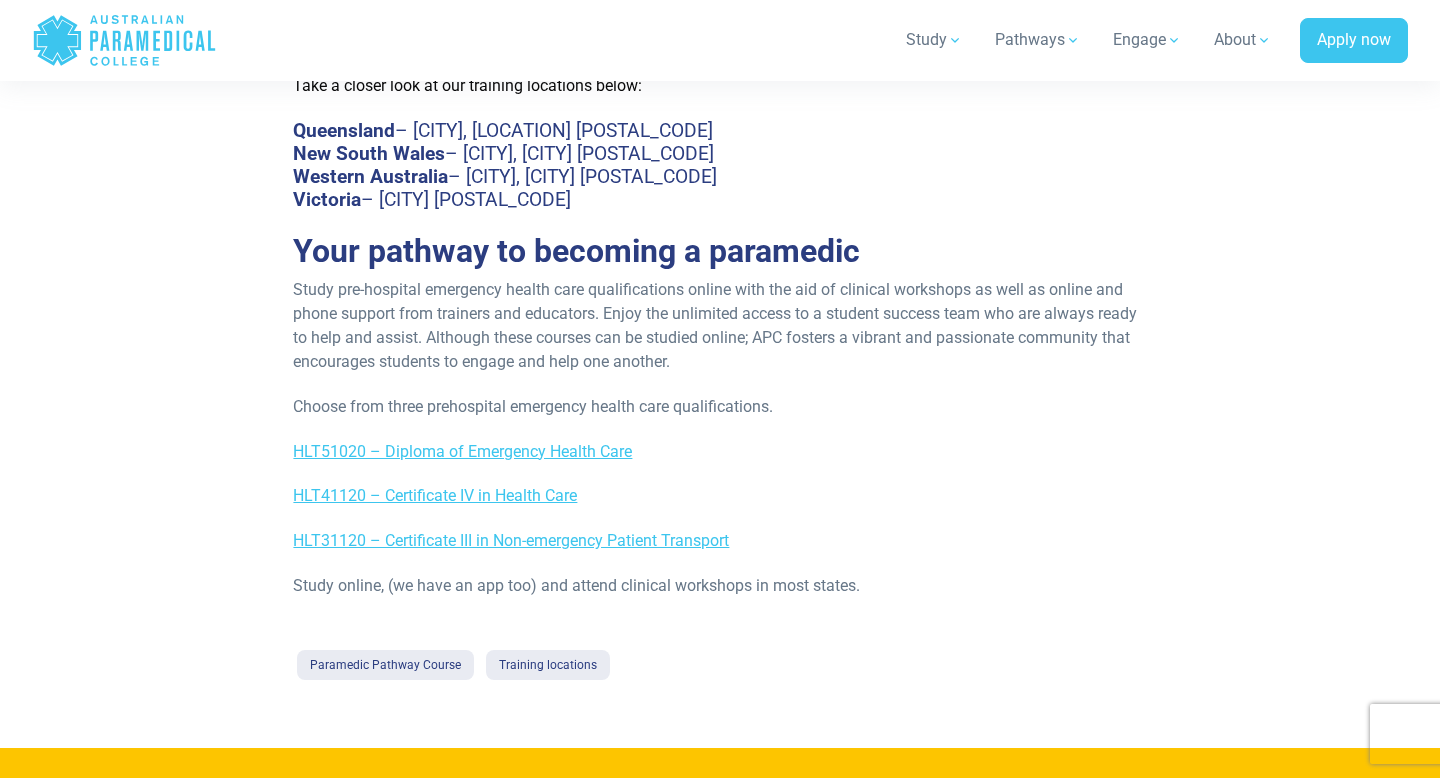 scroll, scrollTop: 0, scrollLeft: 0, axis: both 